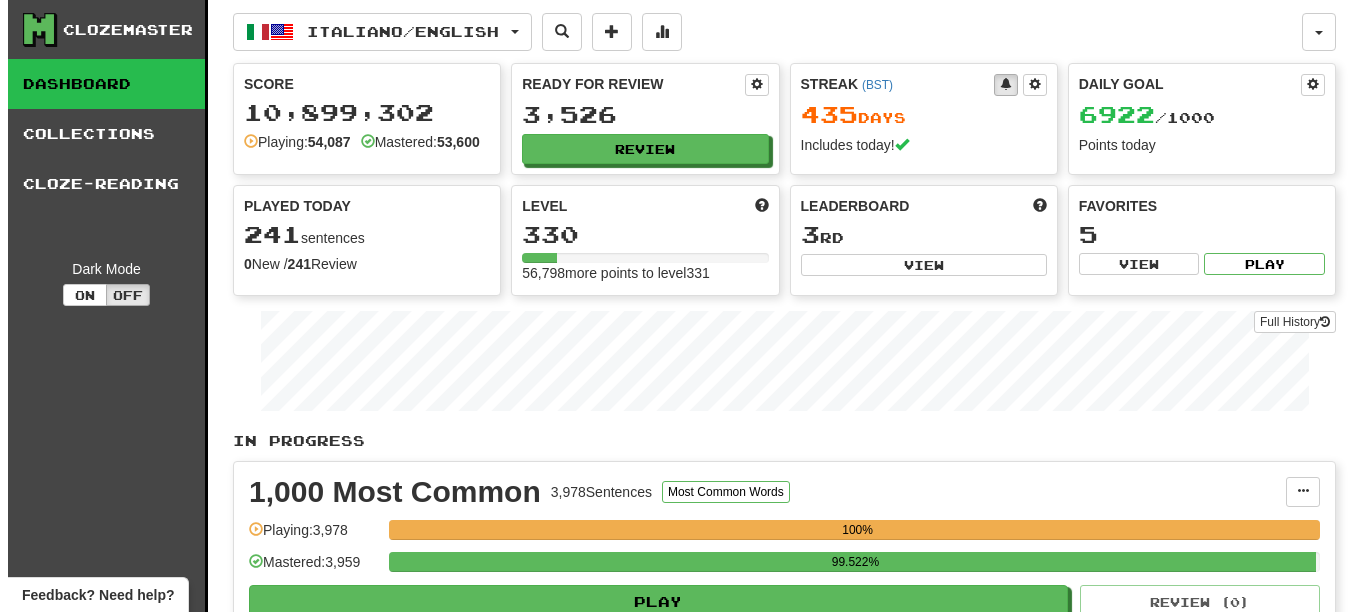 scroll, scrollTop: 0, scrollLeft: 0, axis: both 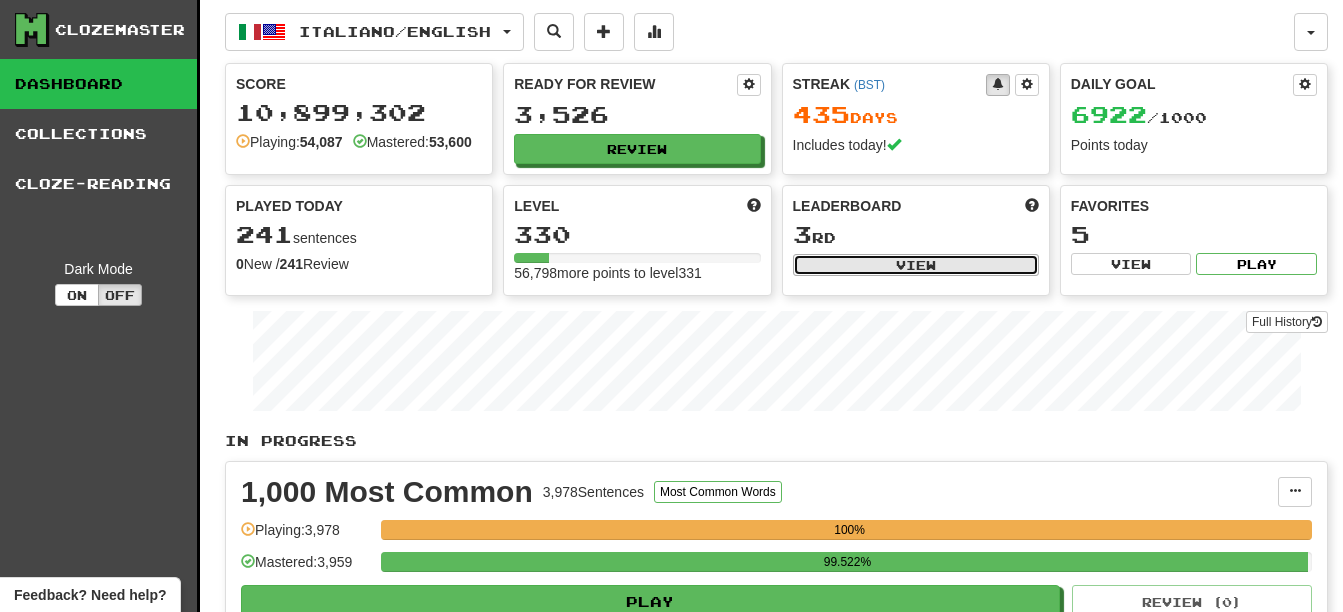 click on "View" at bounding box center (916, 265) 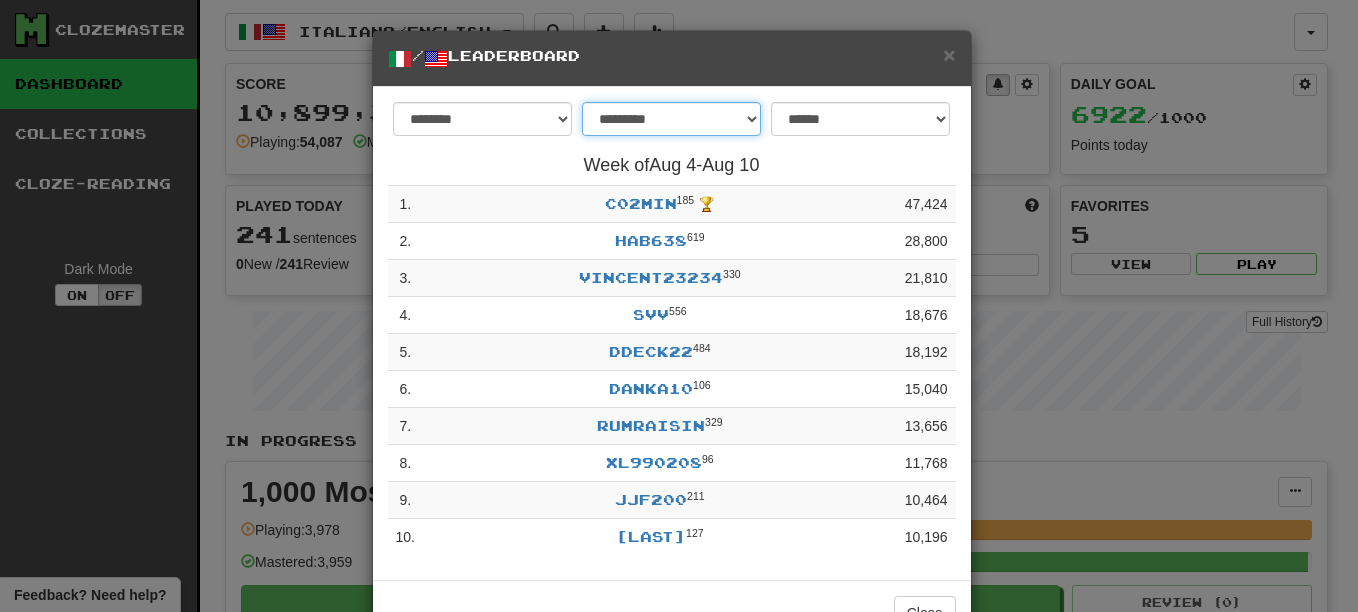 click on "**********" at bounding box center [671, 119] 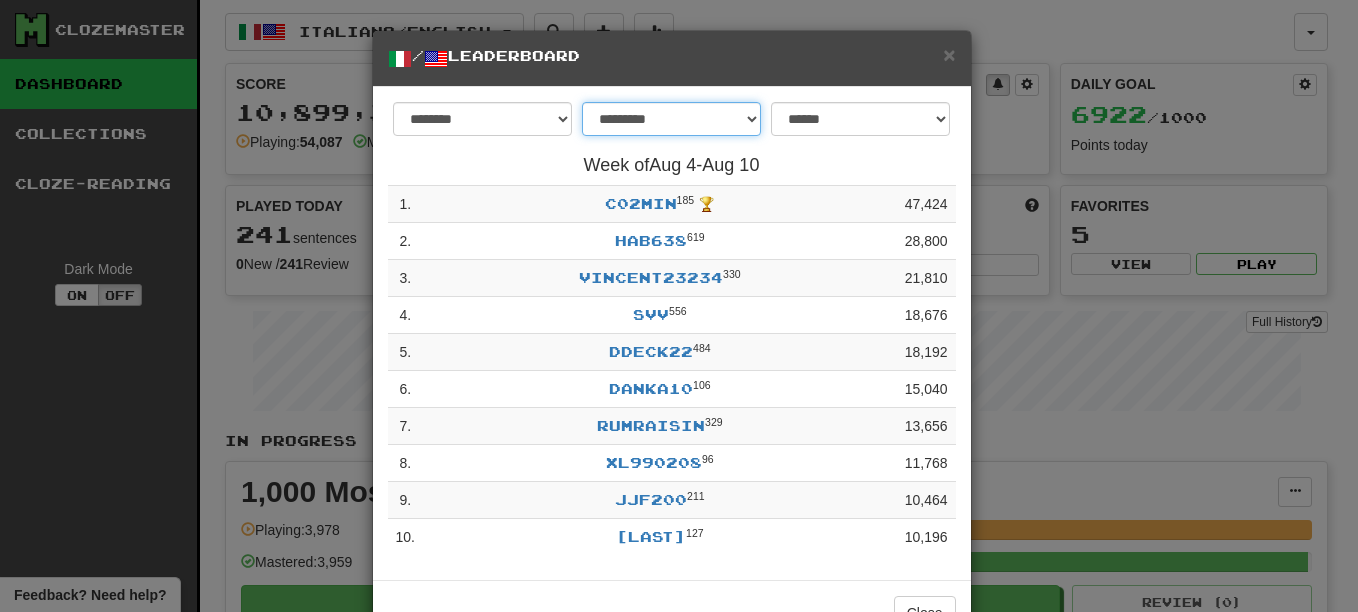 select on "********" 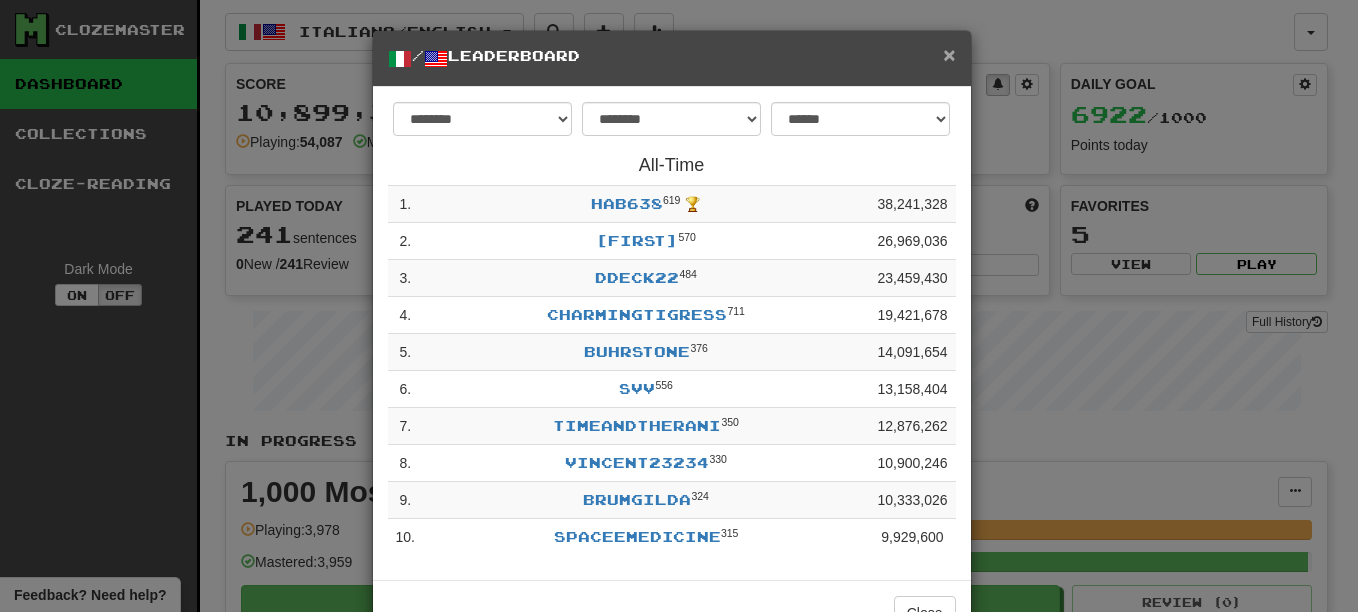 click on "×" at bounding box center [949, 54] 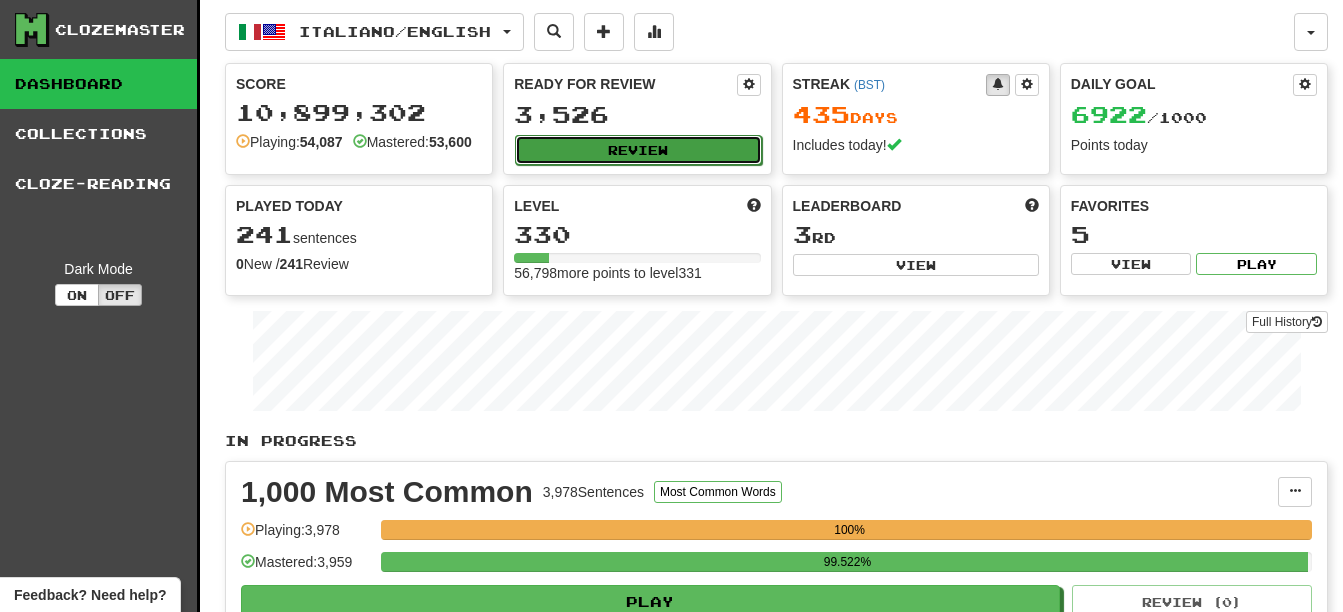 click on "Review" at bounding box center [638, 150] 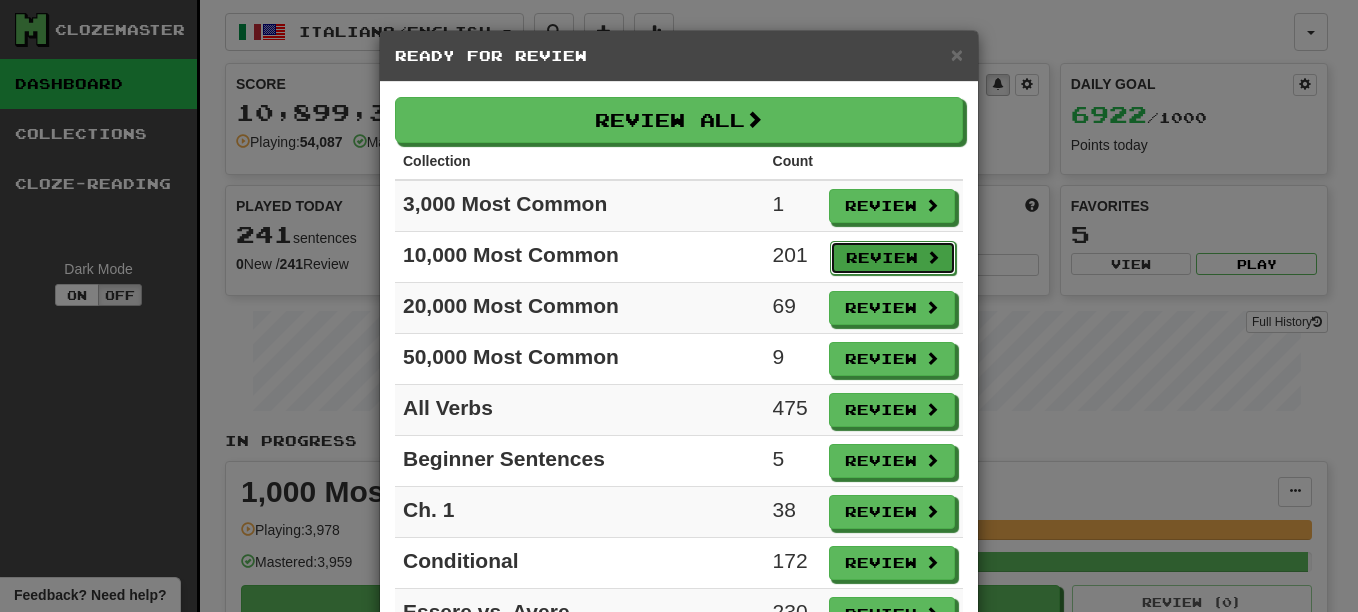 click on "Review" at bounding box center (893, 258) 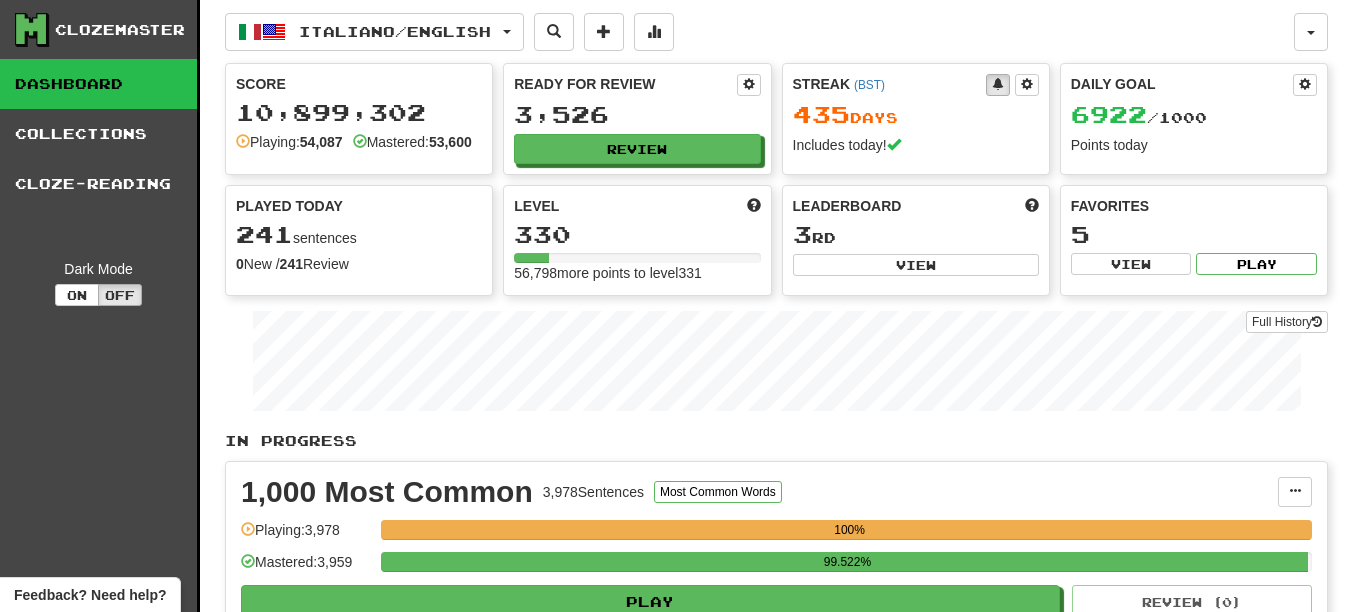 select on "**" 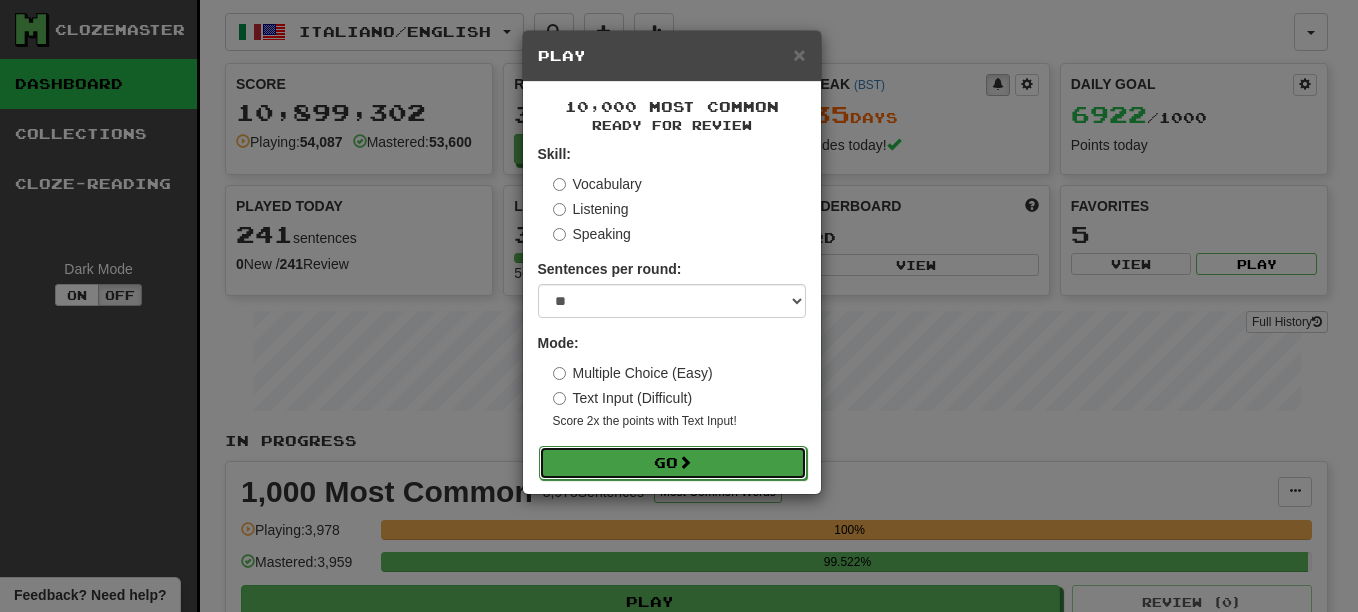 click on "Go" at bounding box center (673, 463) 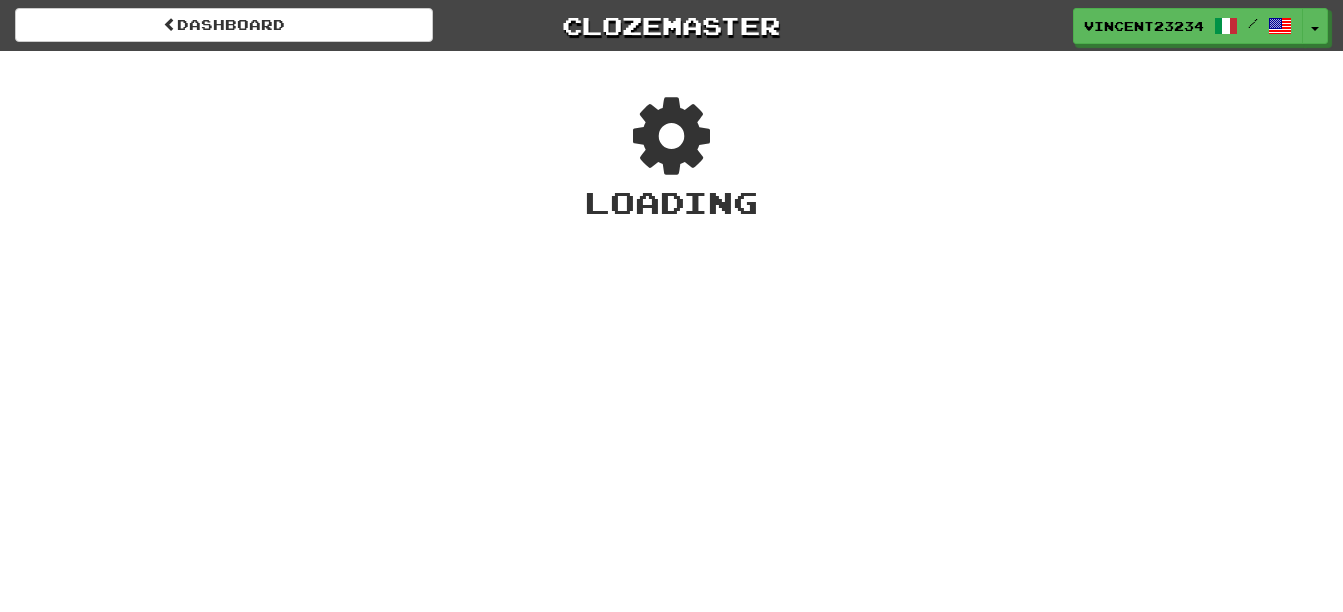 scroll, scrollTop: 0, scrollLeft: 0, axis: both 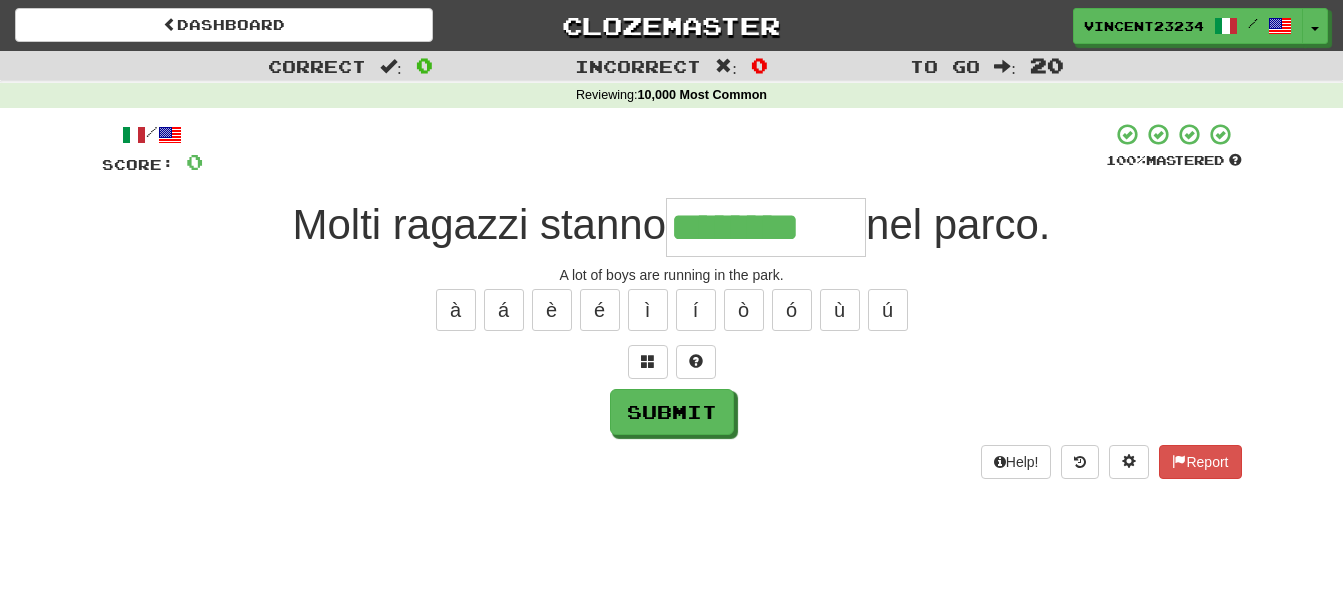 type on "********" 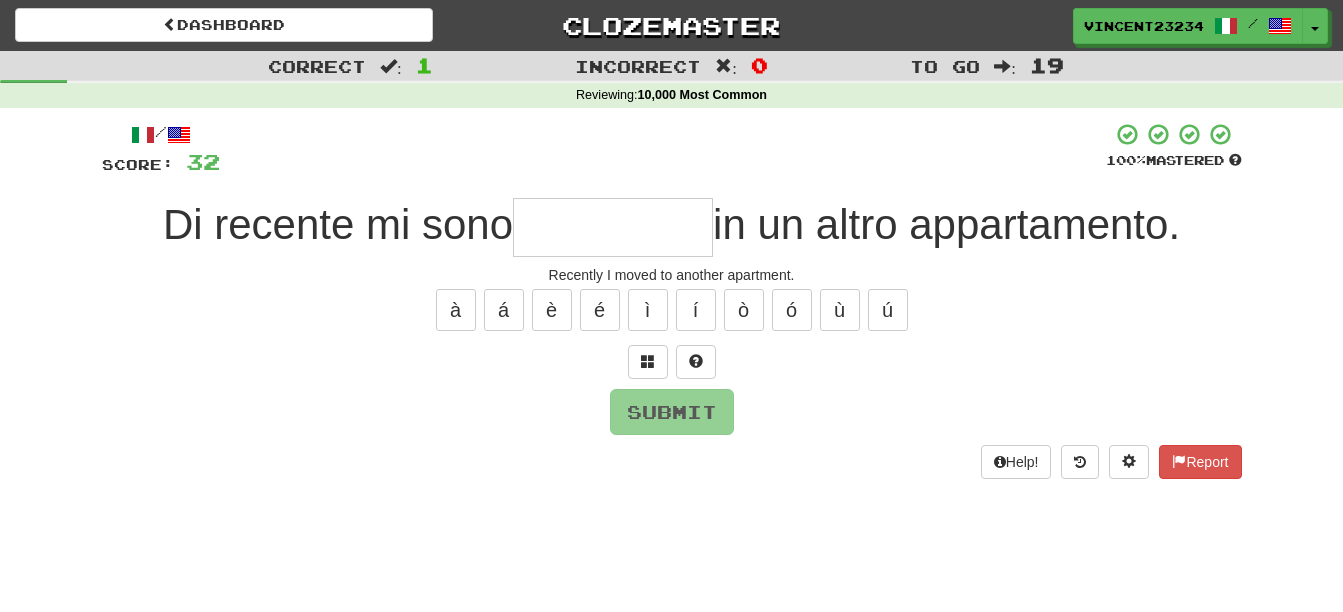 type on "*" 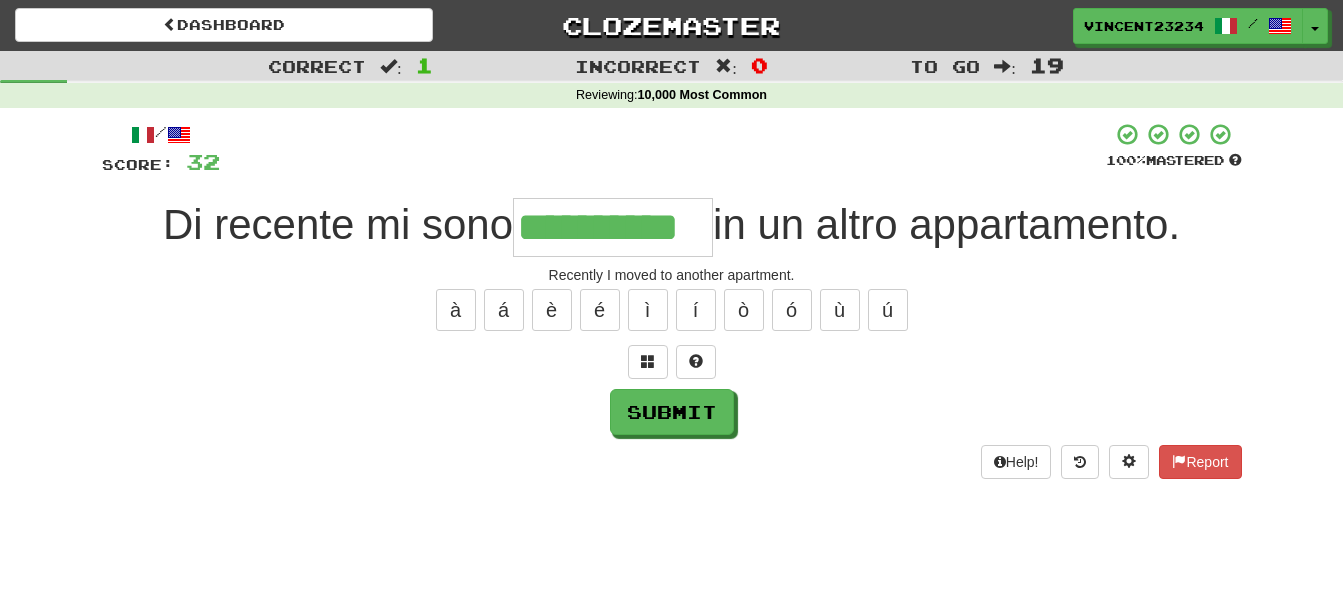 type on "**********" 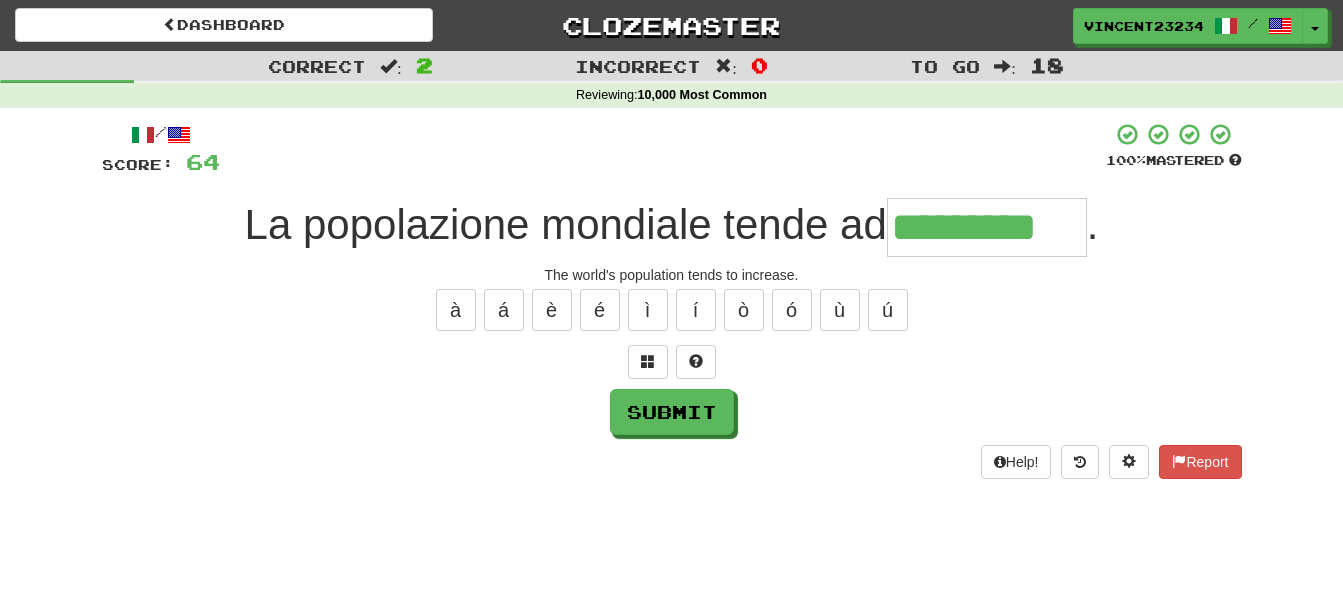 scroll, scrollTop: 0, scrollLeft: 8, axis: horizontal 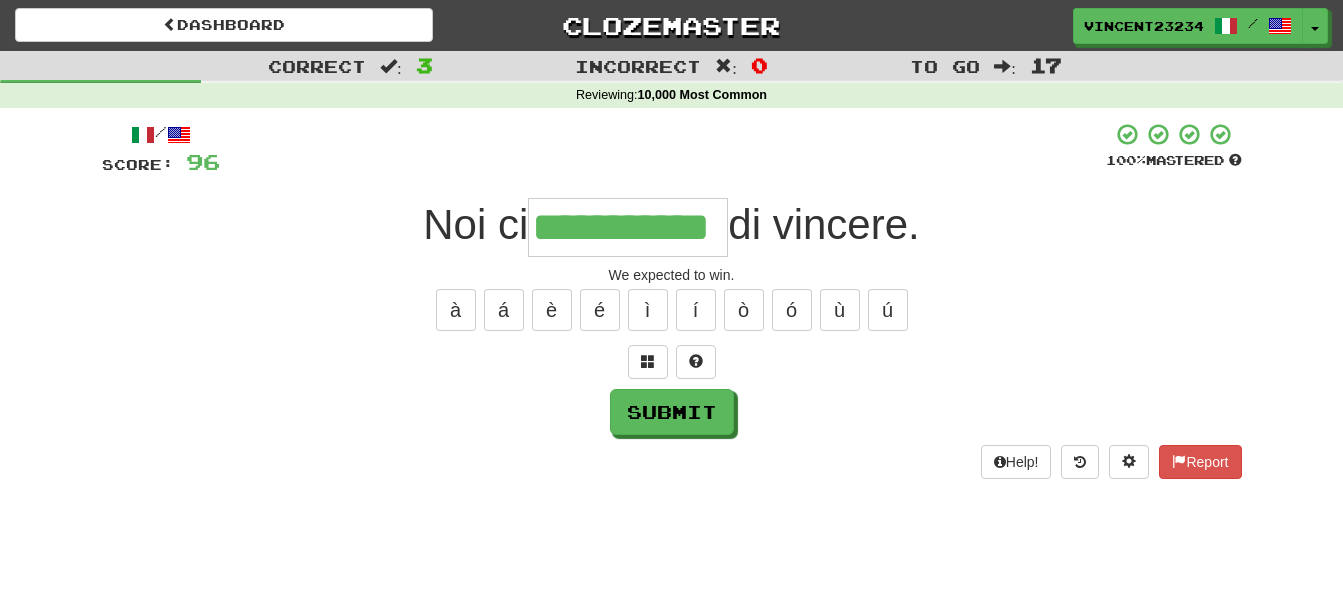 type on "**********" 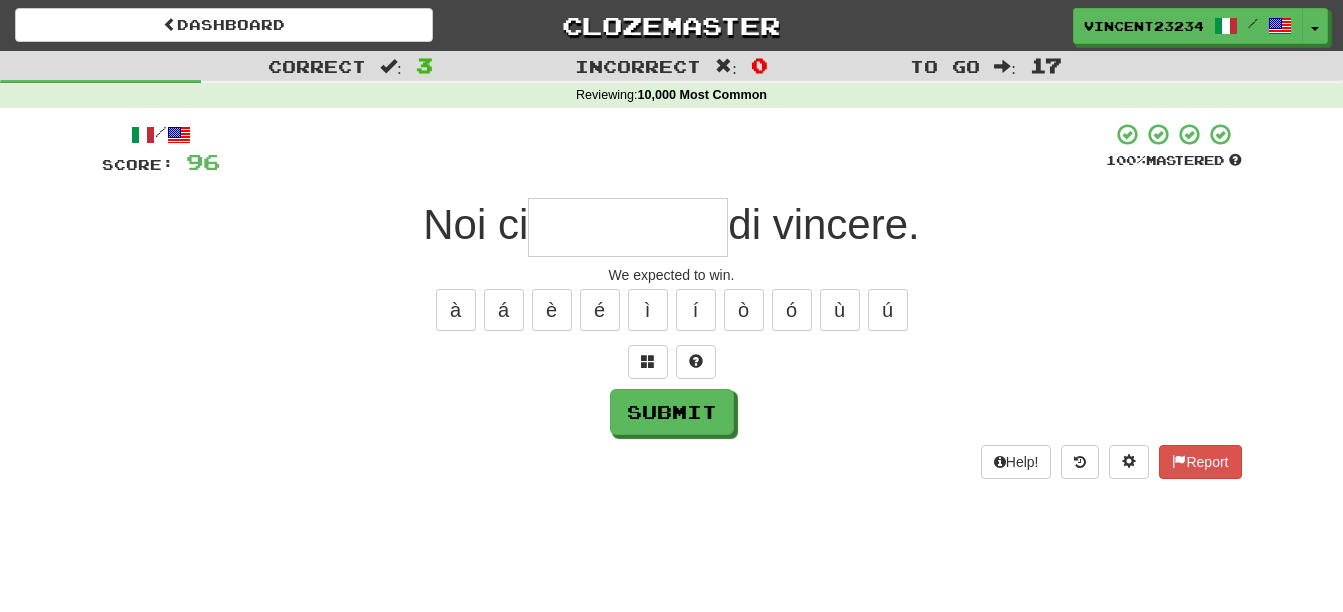 scroll, scrollTop: 0, scrollLeft: 0, axis: both 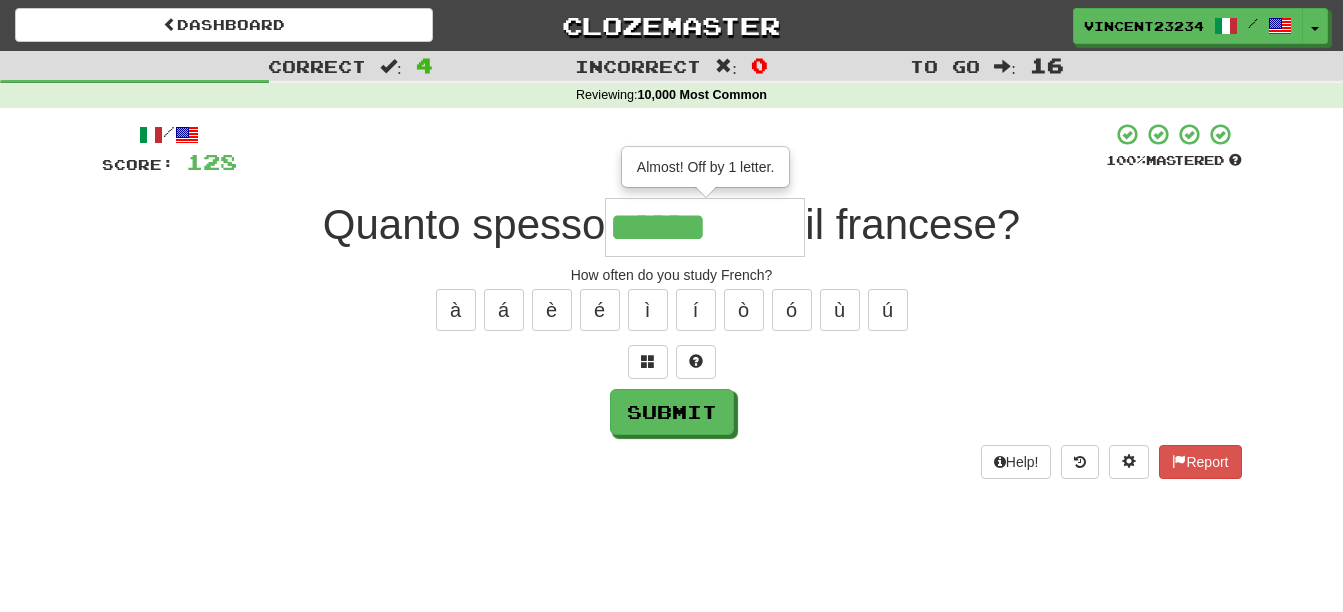 type on "******" 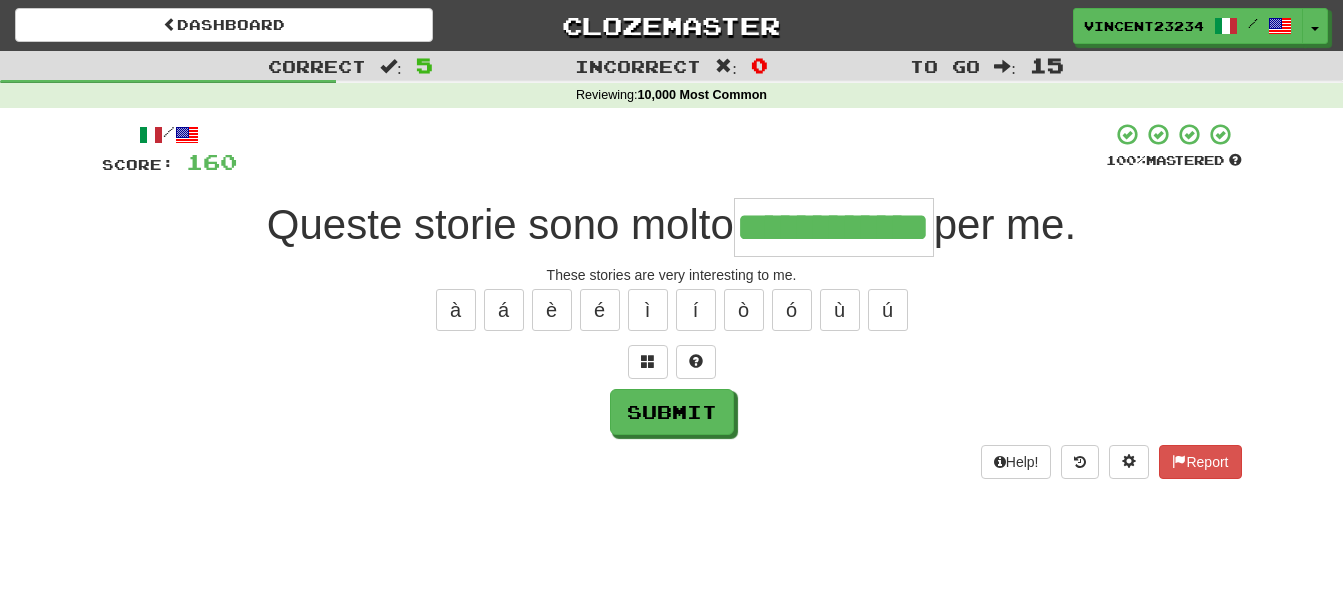 scroll, scrollTop: 0, scrollLeft: 22, axis: horizontal 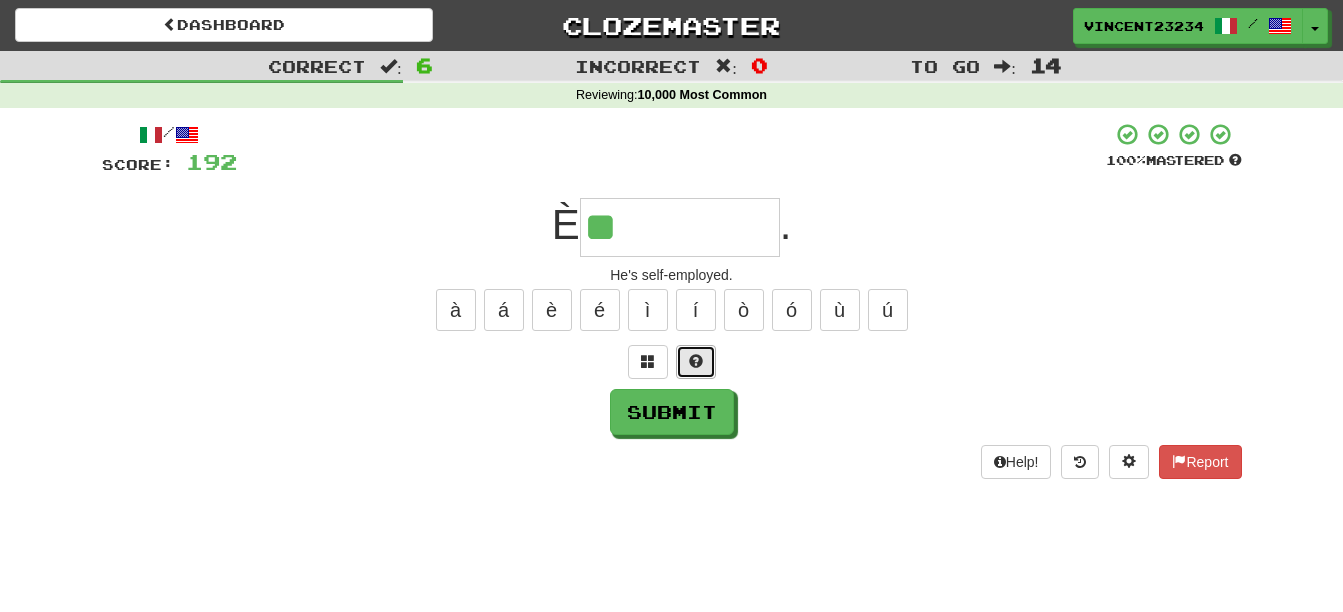 click at bounding box center (696, 361) 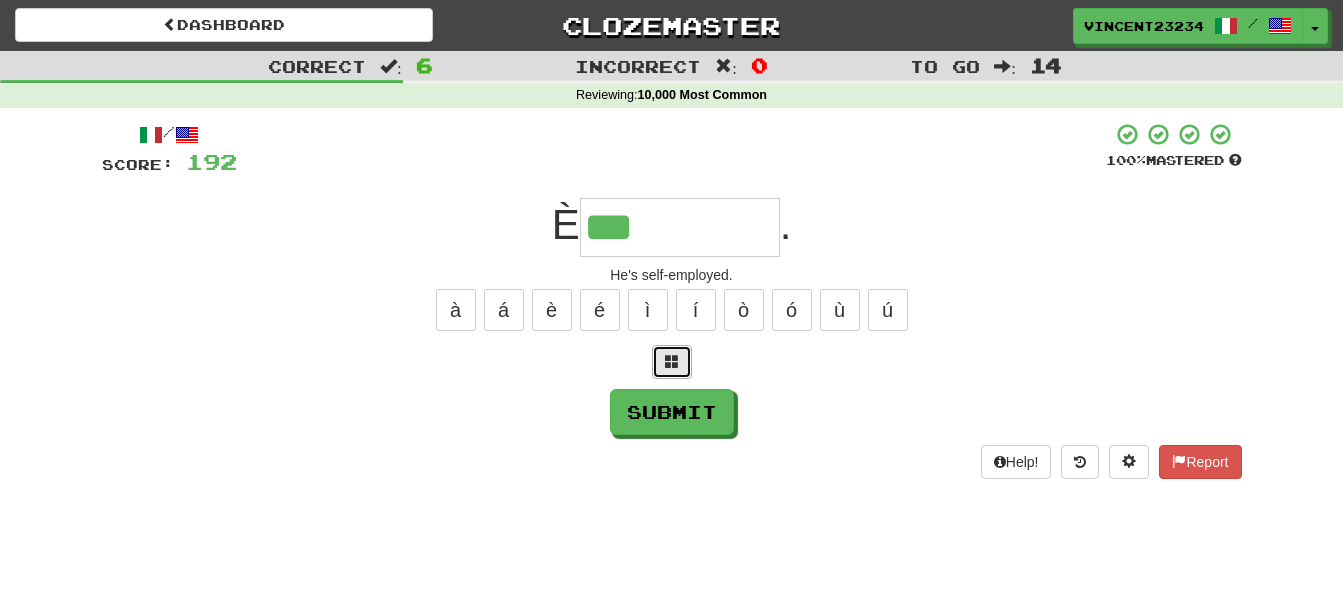 click at bounding box center [672, 362] 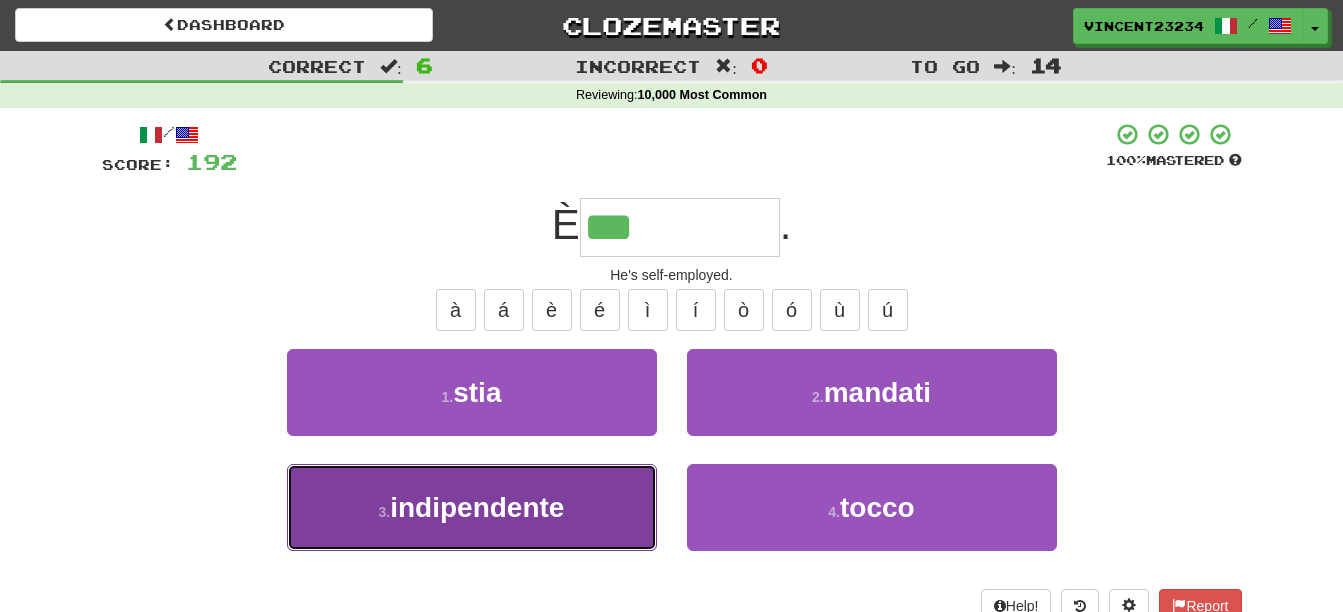 click on "3 .  indipendente" at bounding box center (472, 507) 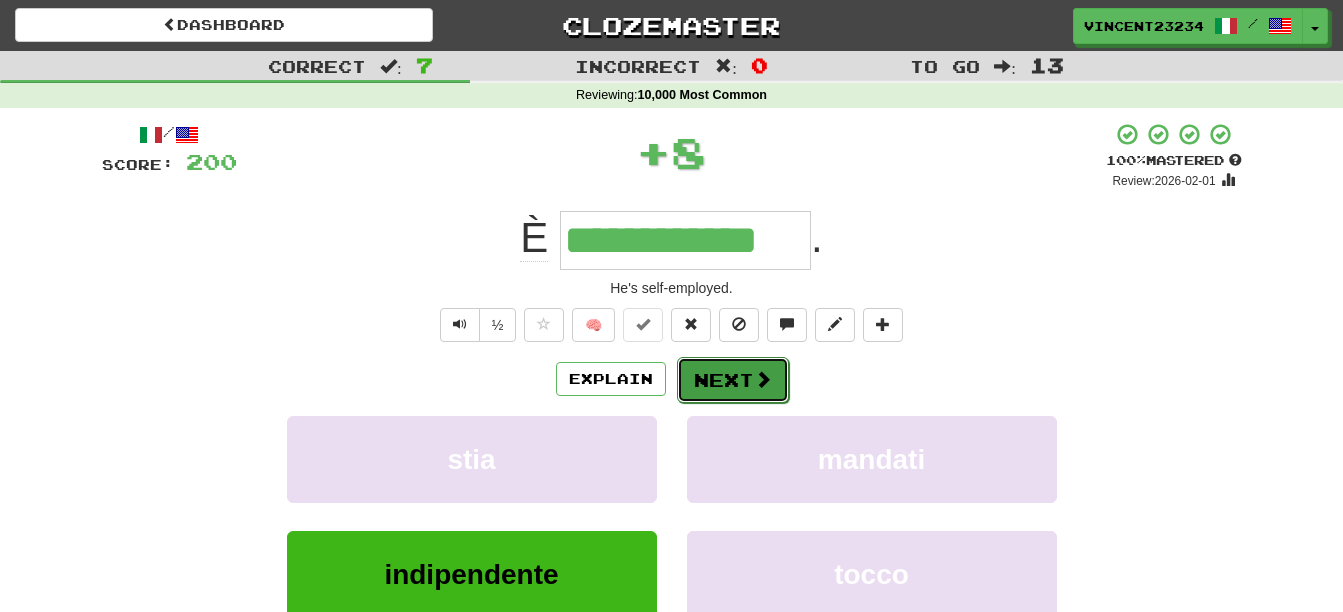 click on "Next" at bounding box center [733, 380] 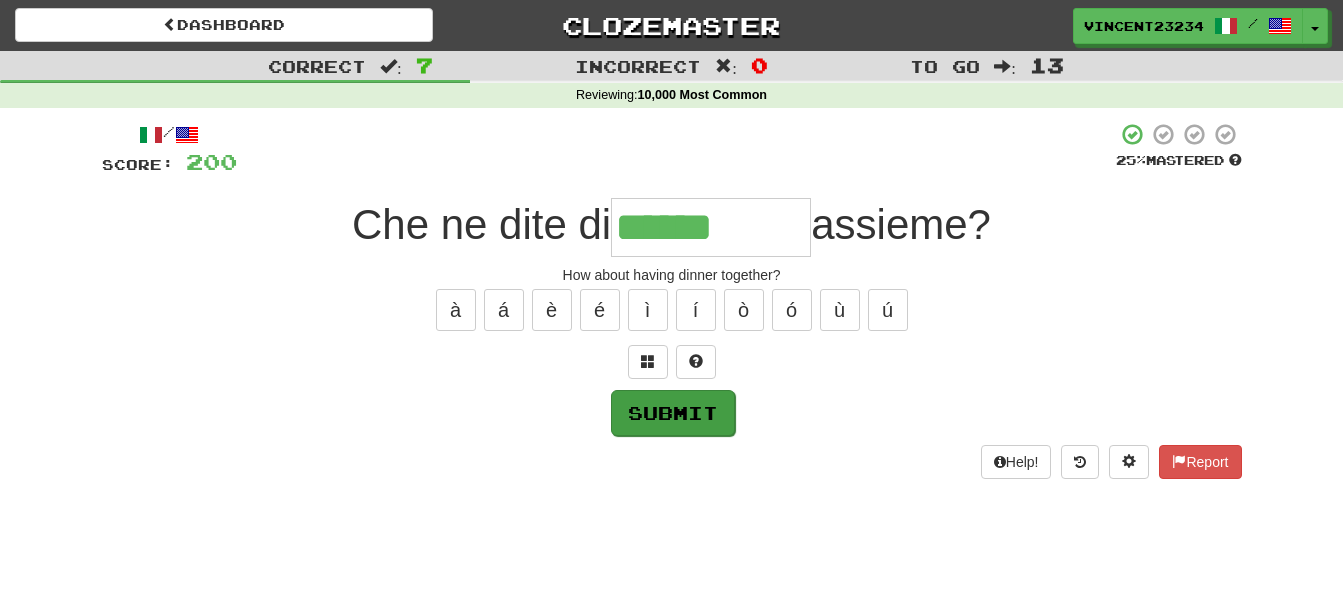 type on "******" 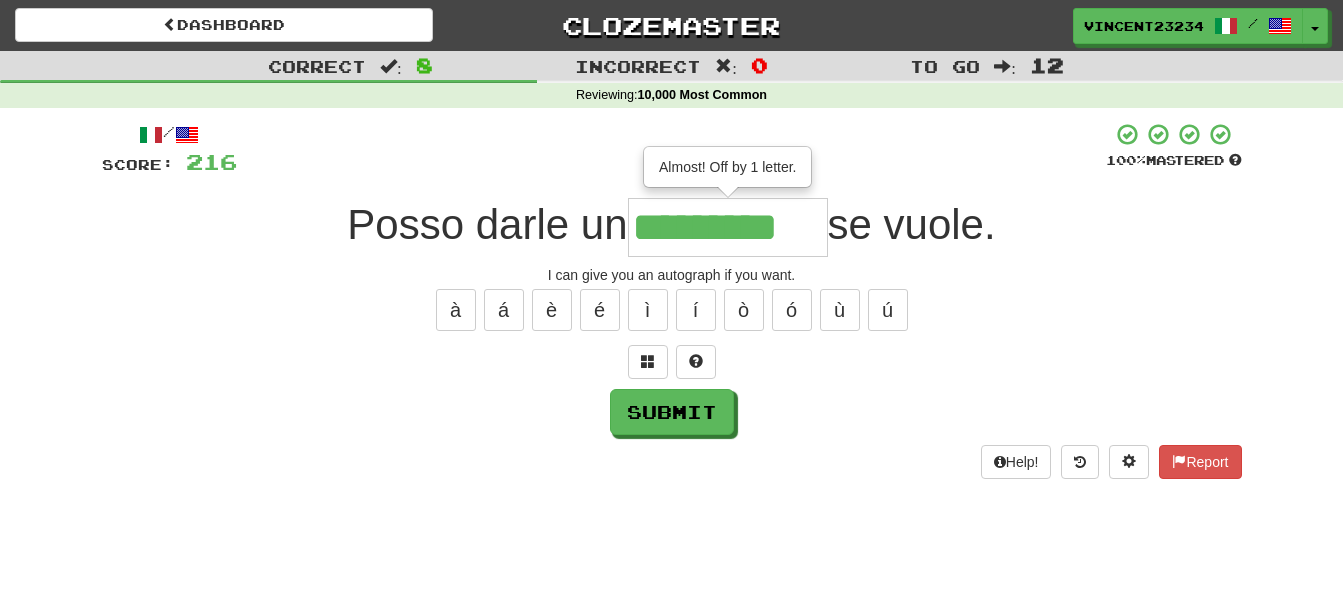 scroll, scrollTop: 0, scrollLeft: 0, axis: both 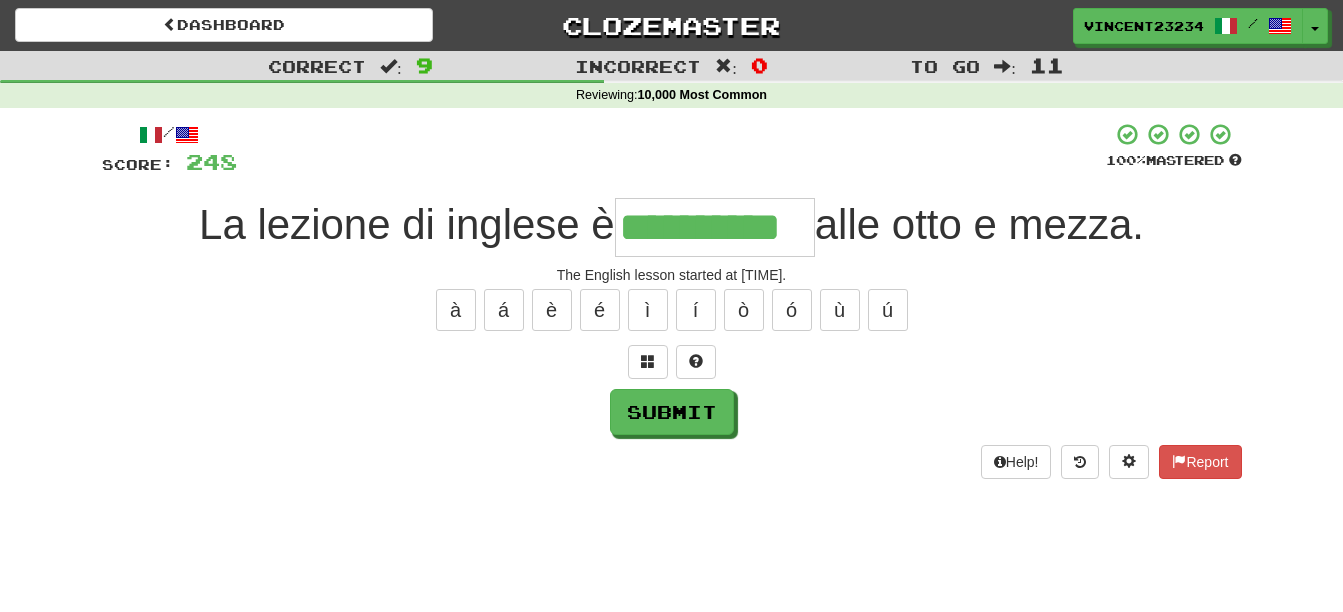 type on "**********" 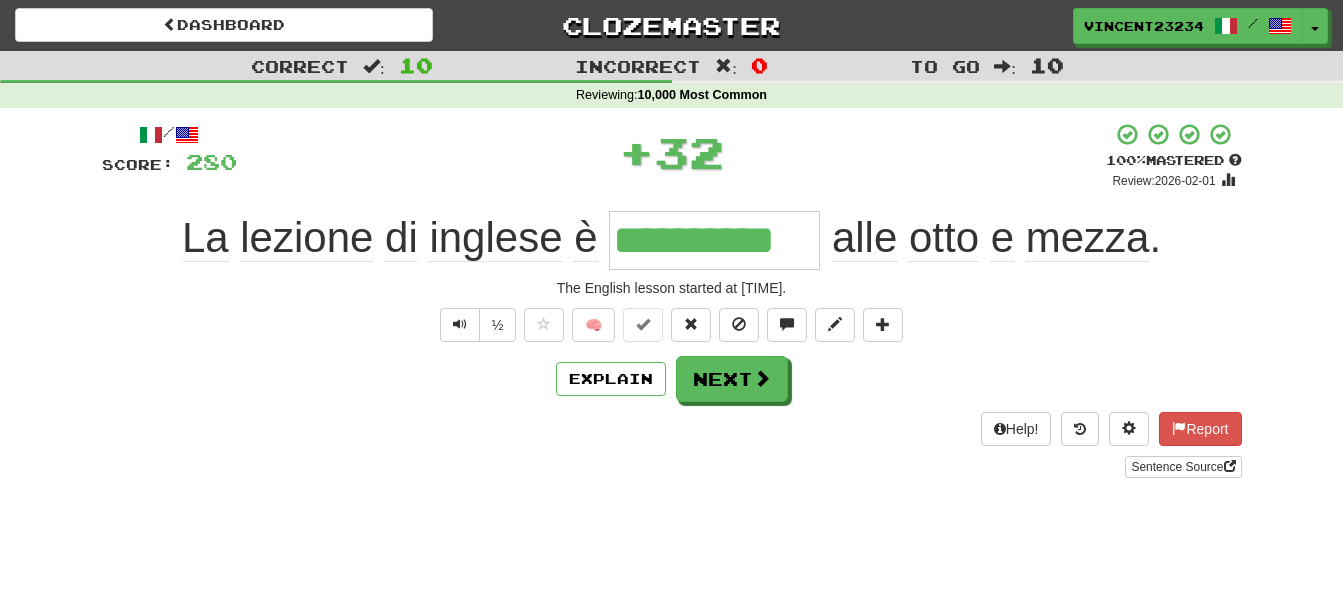 scroll, scrollTop: 0, scrollLeft: 0, axis: both 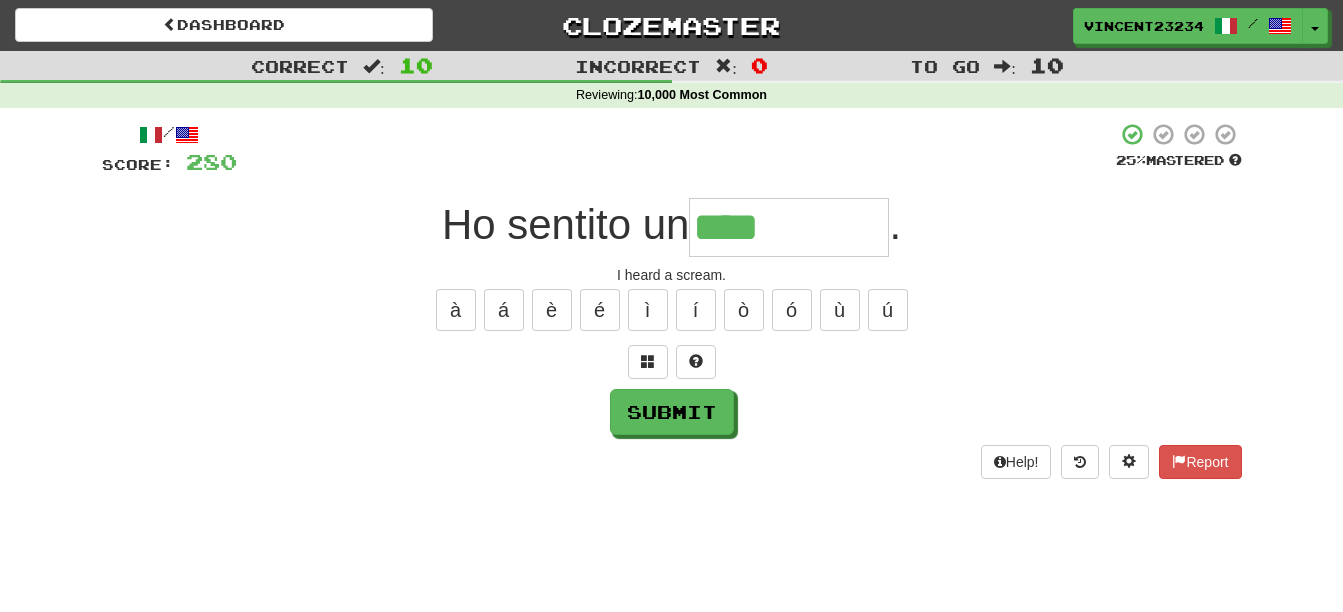 type on "****" 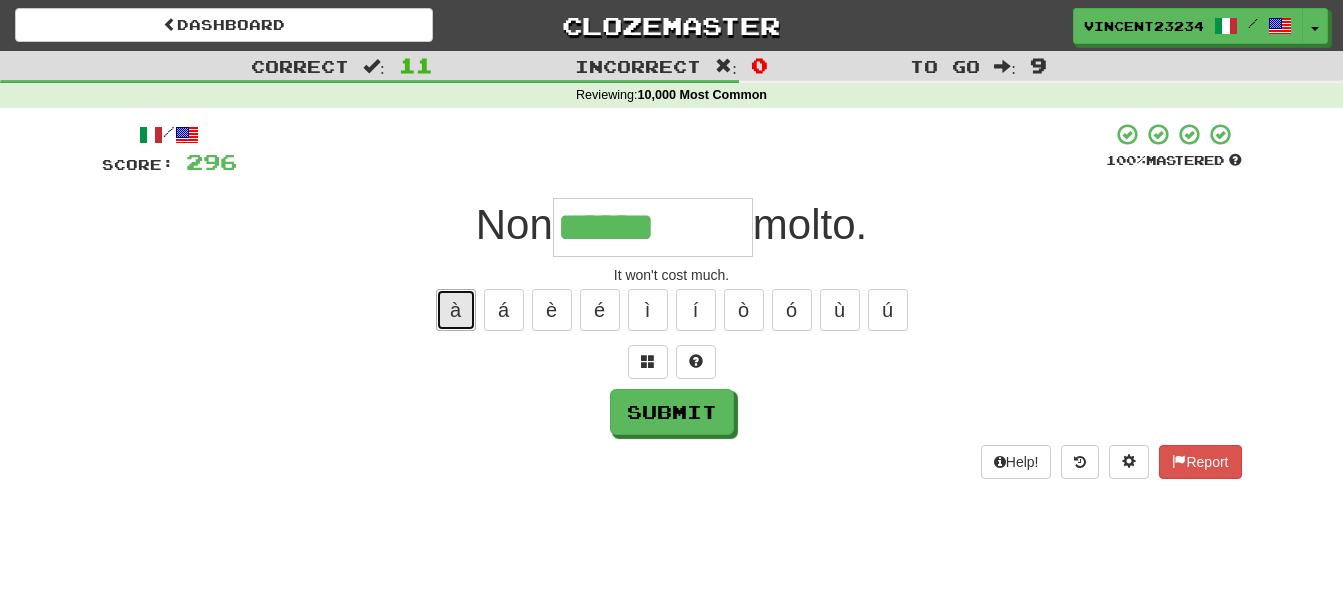 click on "à" at bounding box center (456, 310) 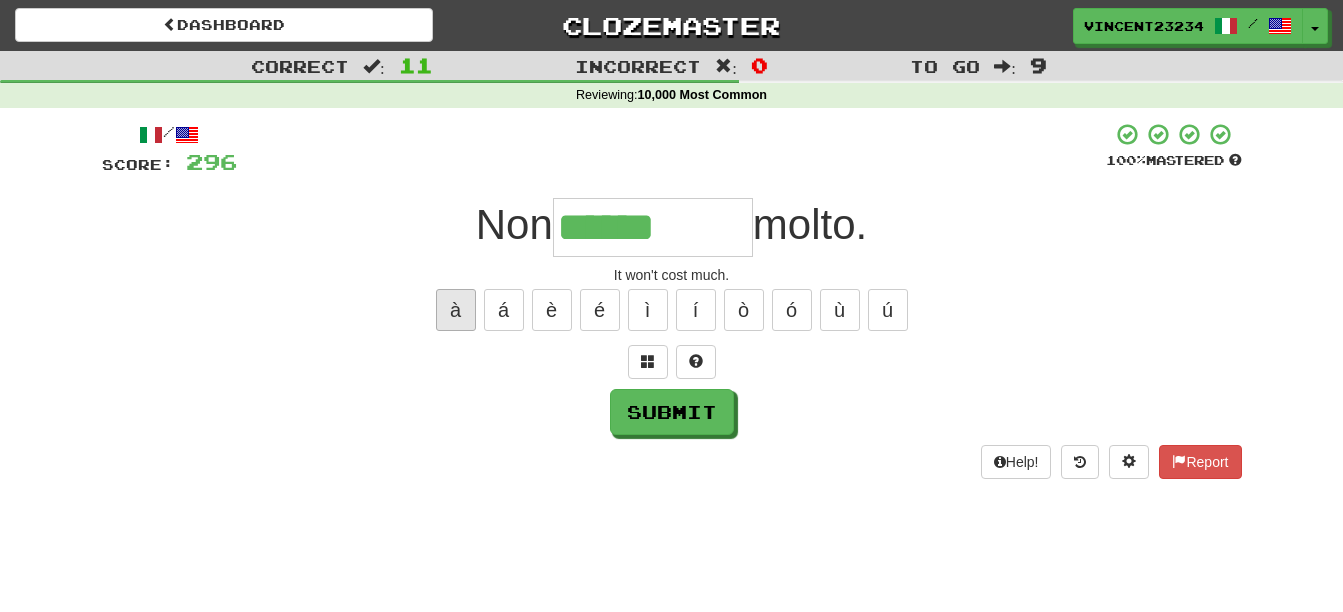 type on "*******" 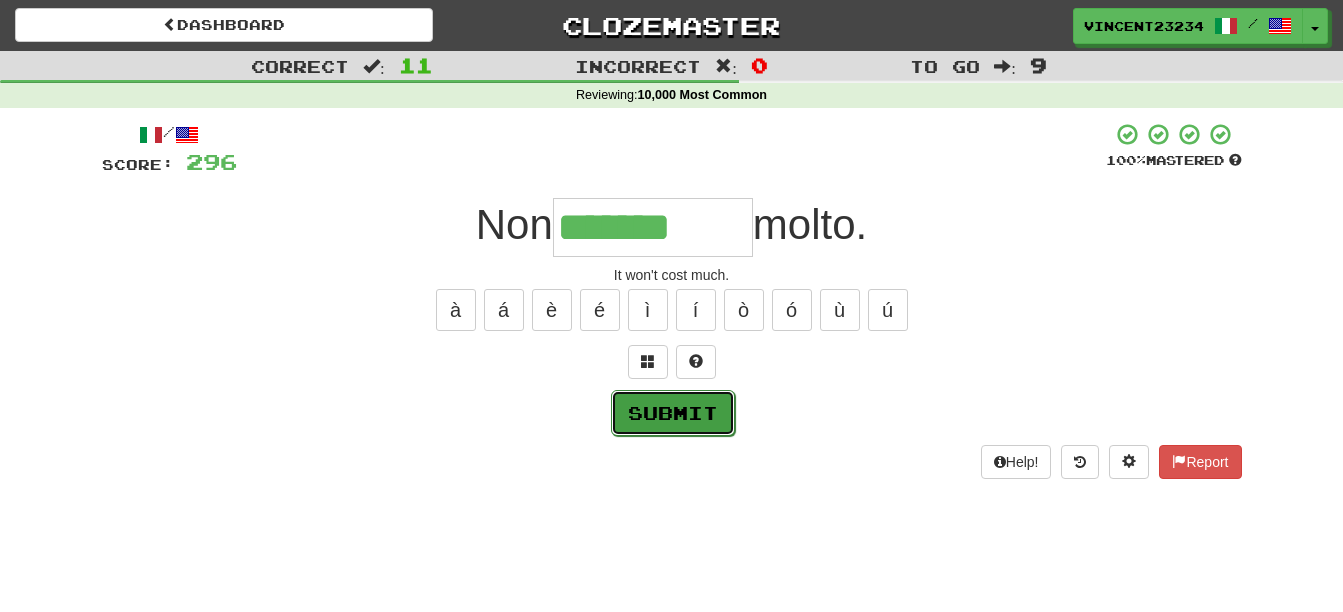 click on "Submit" at bounding box center (673, 413) 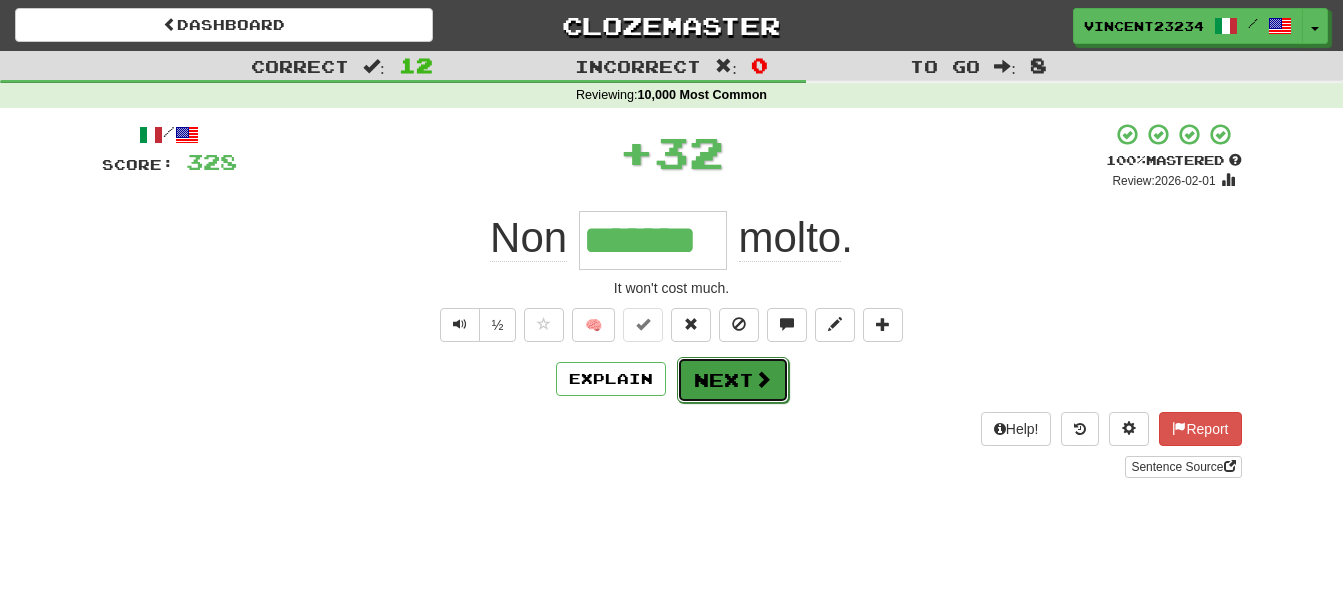 click on "Next" at bounding box center (733, 380) 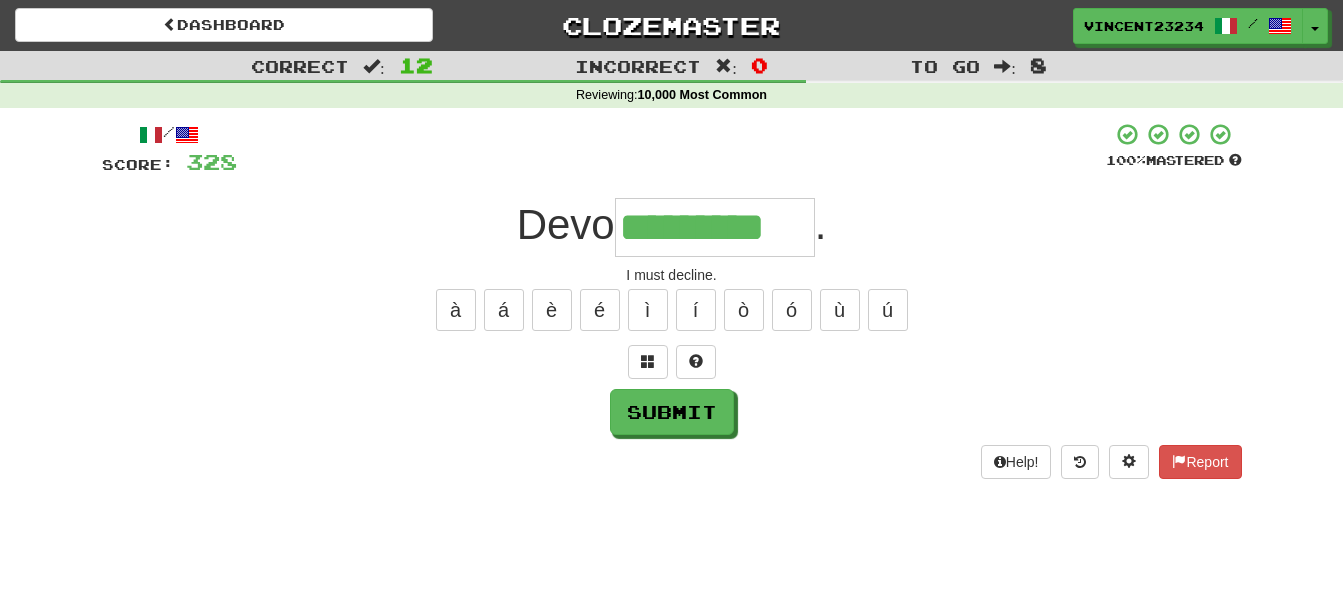 type on "*********" 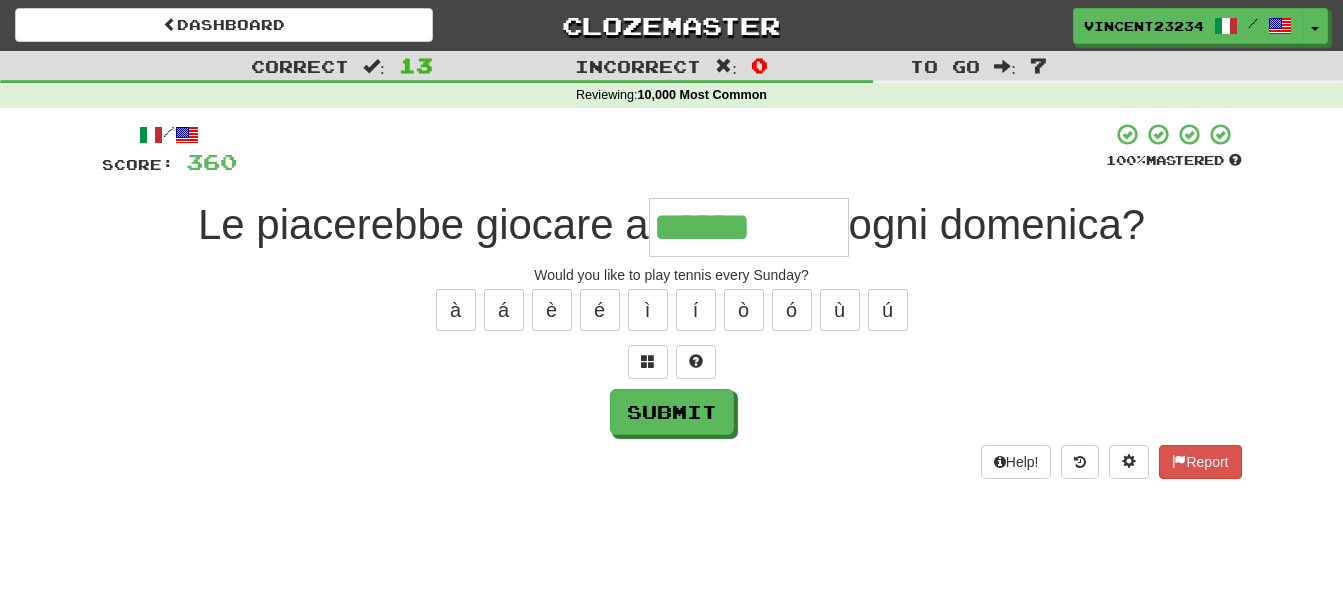 type on "******" 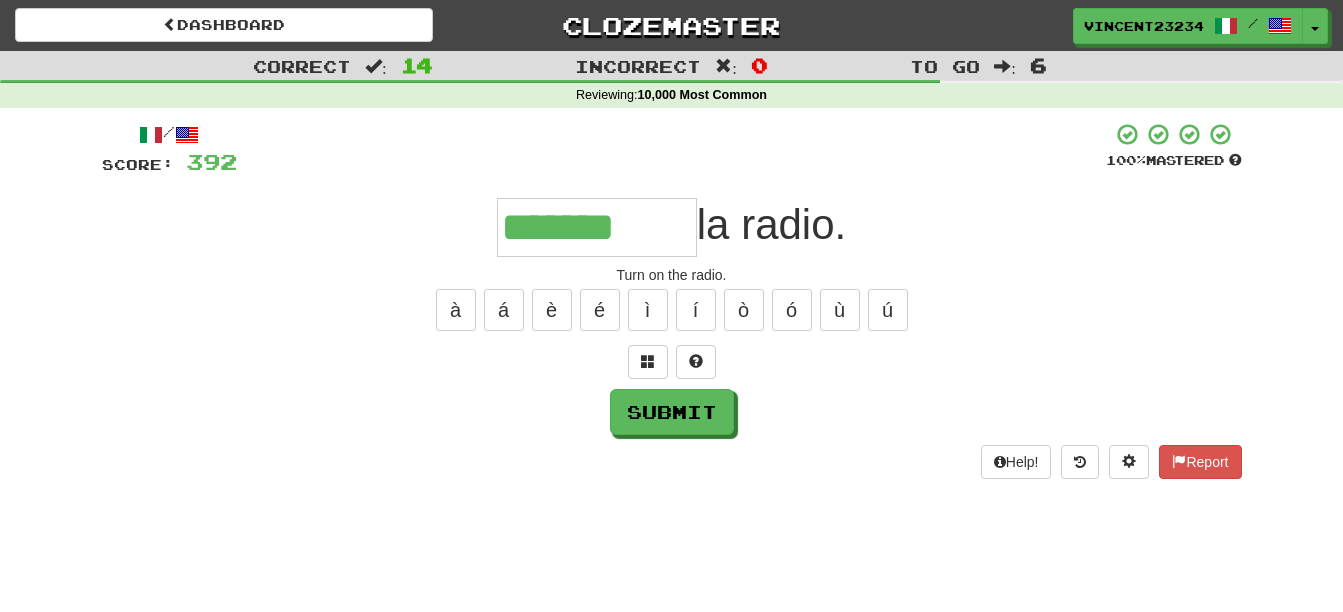 type on "*******" 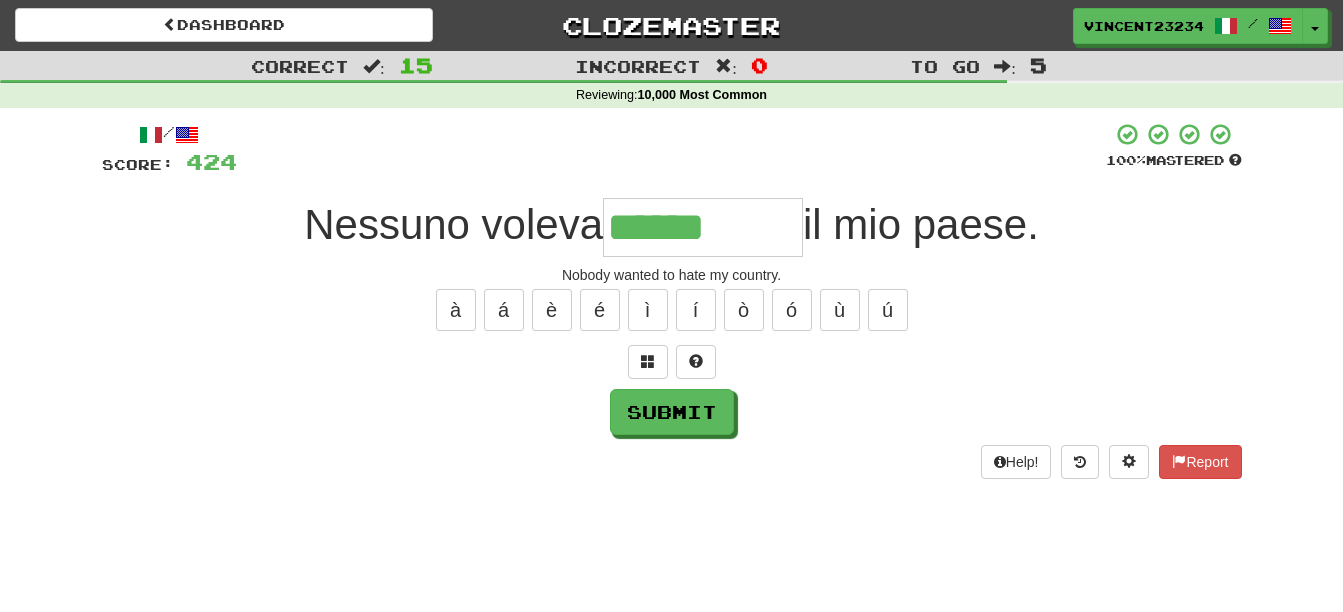 type on "******" 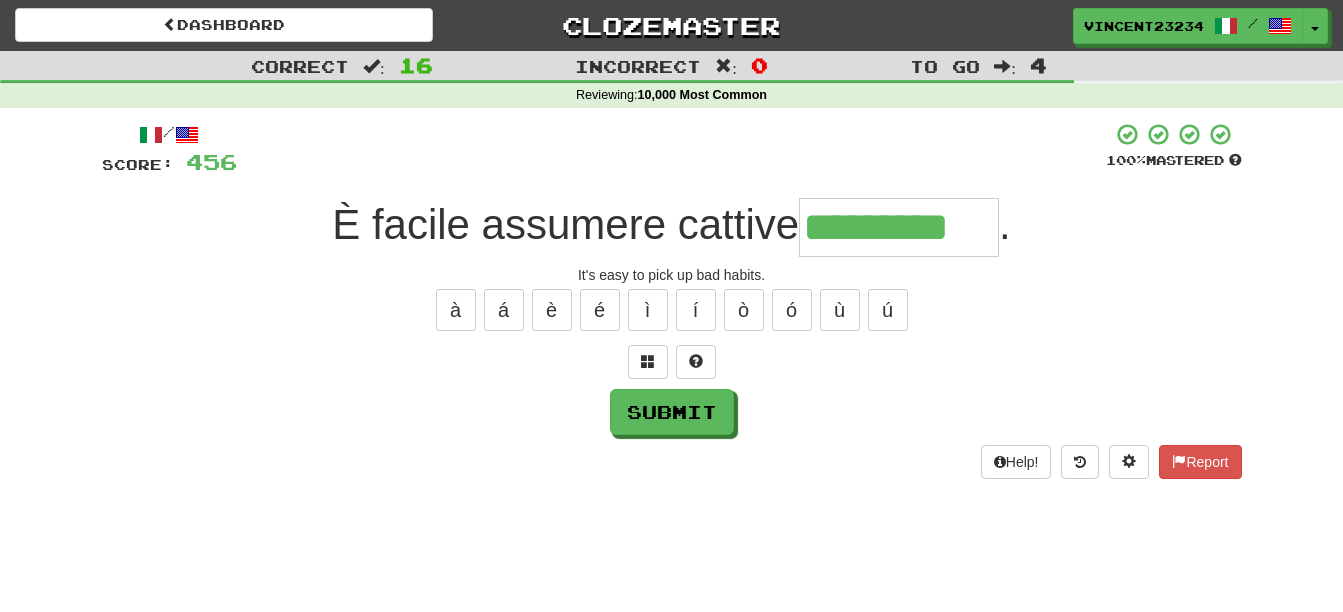 type on "*********" 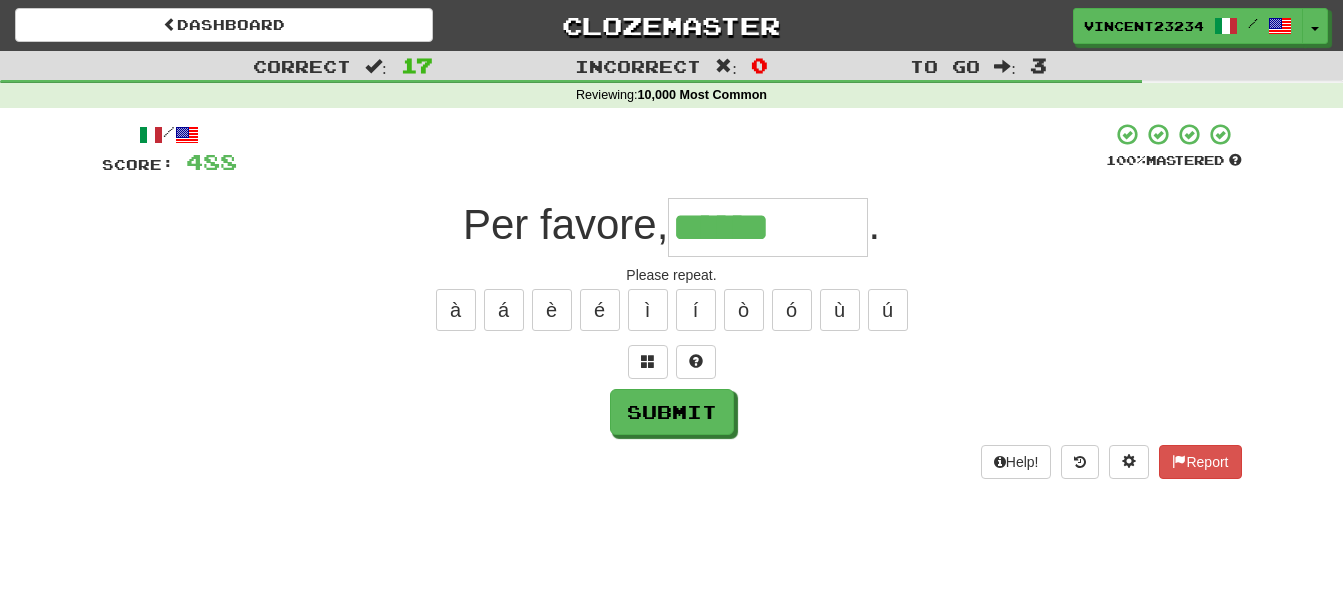 type on "******" 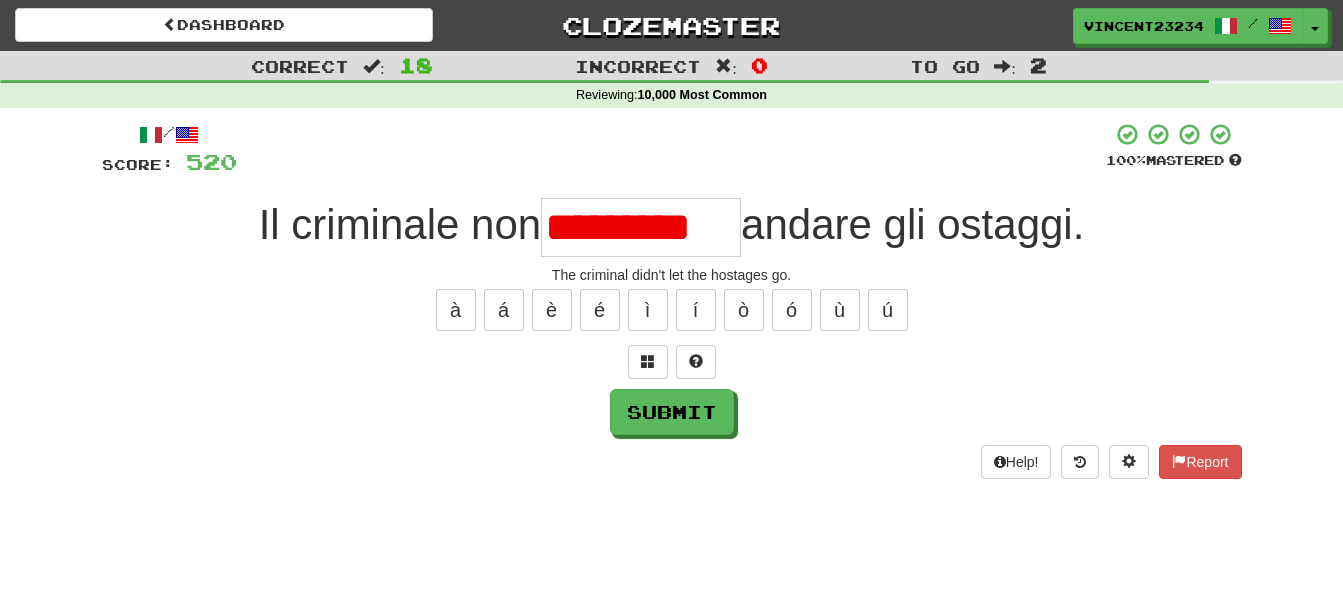 scroll, scrollTop: 0, scrollLeft: 0, axis: both 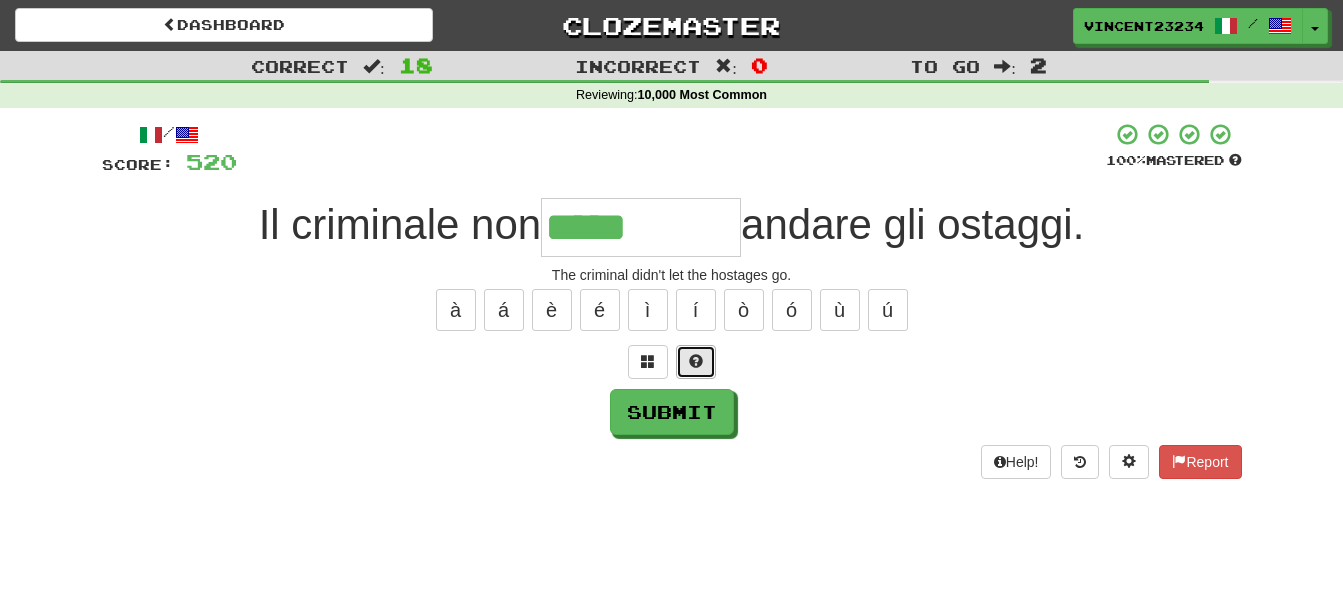 click at bounding box center (696, 362) 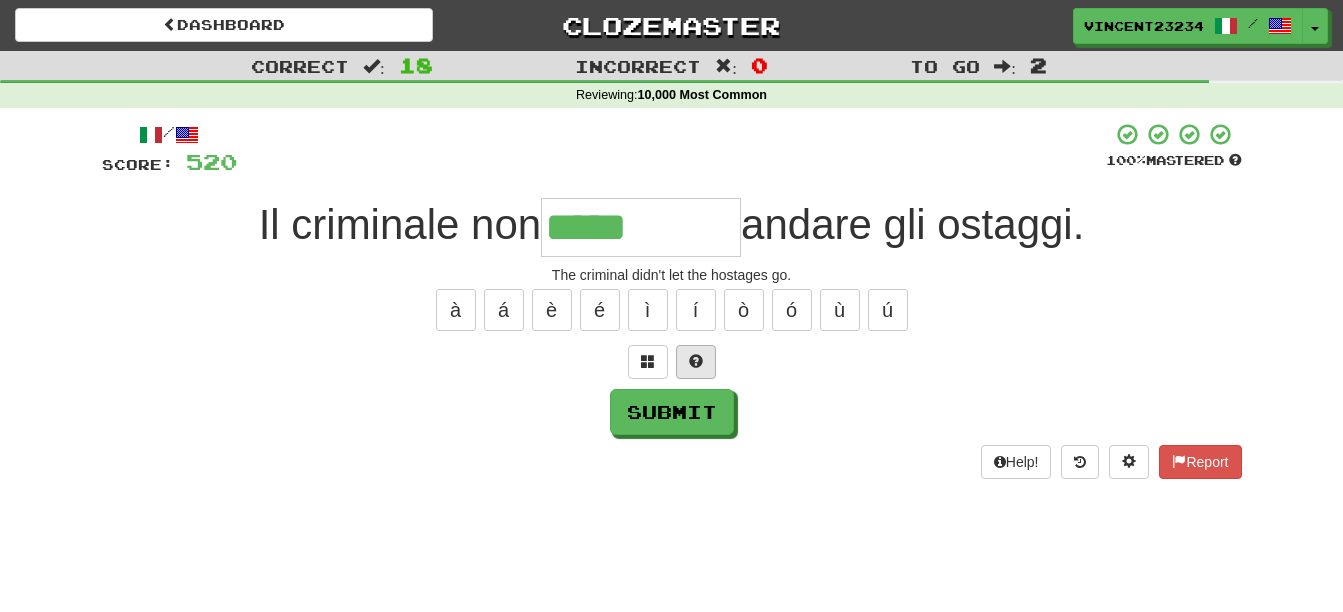 type on "******" 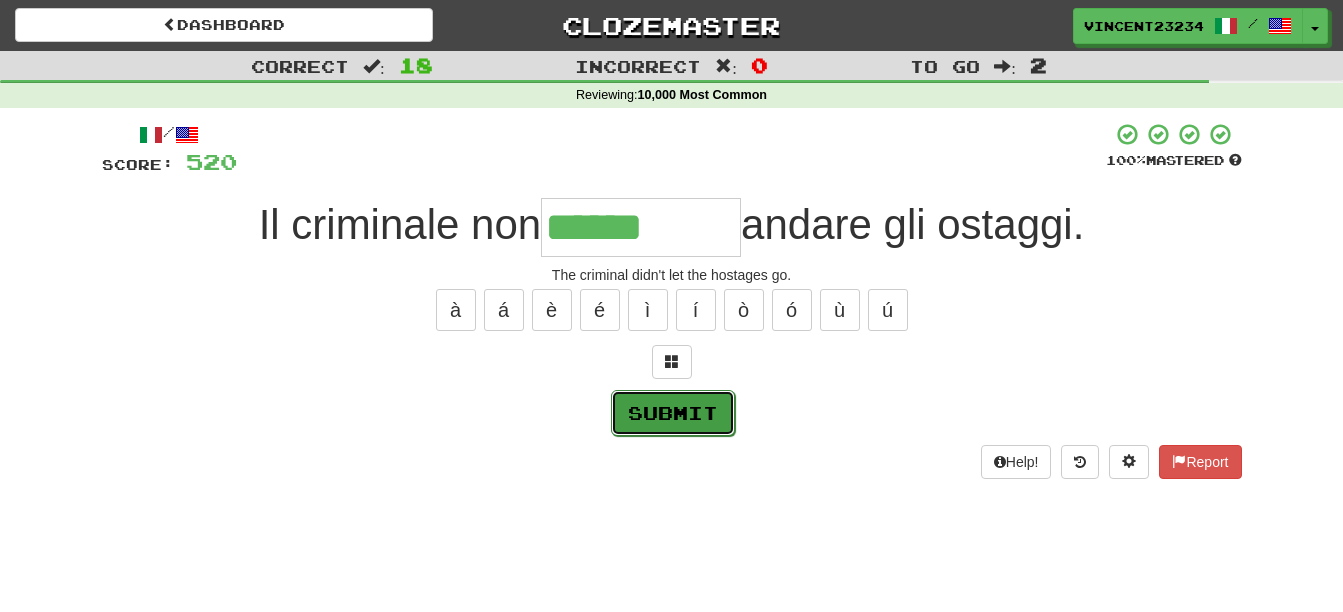 click on "Submit" at bounding box center (673, 413) 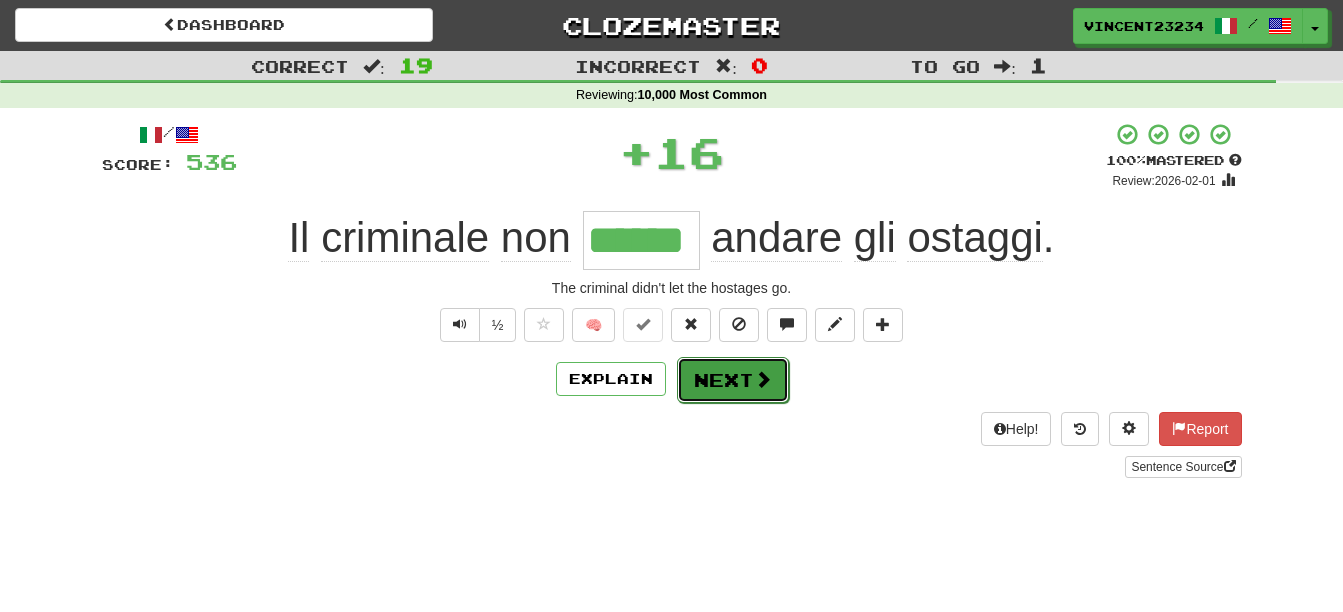 click on "Next" at bounding box center [733, 380] 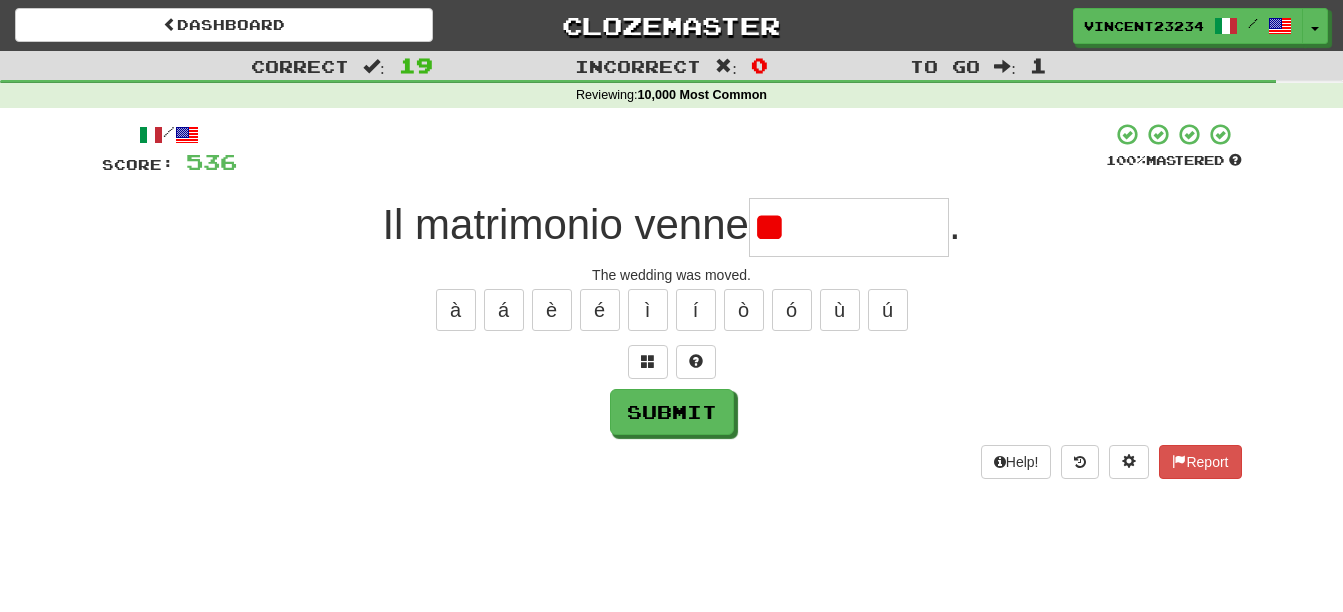 type on "*" 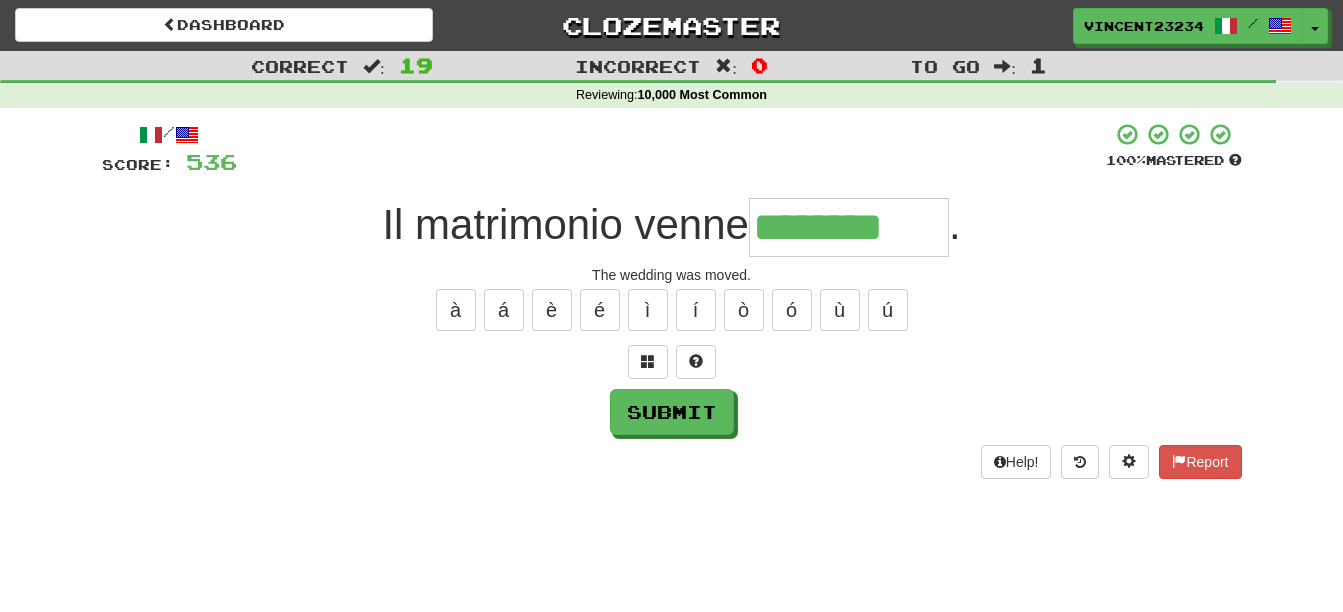type on "********" 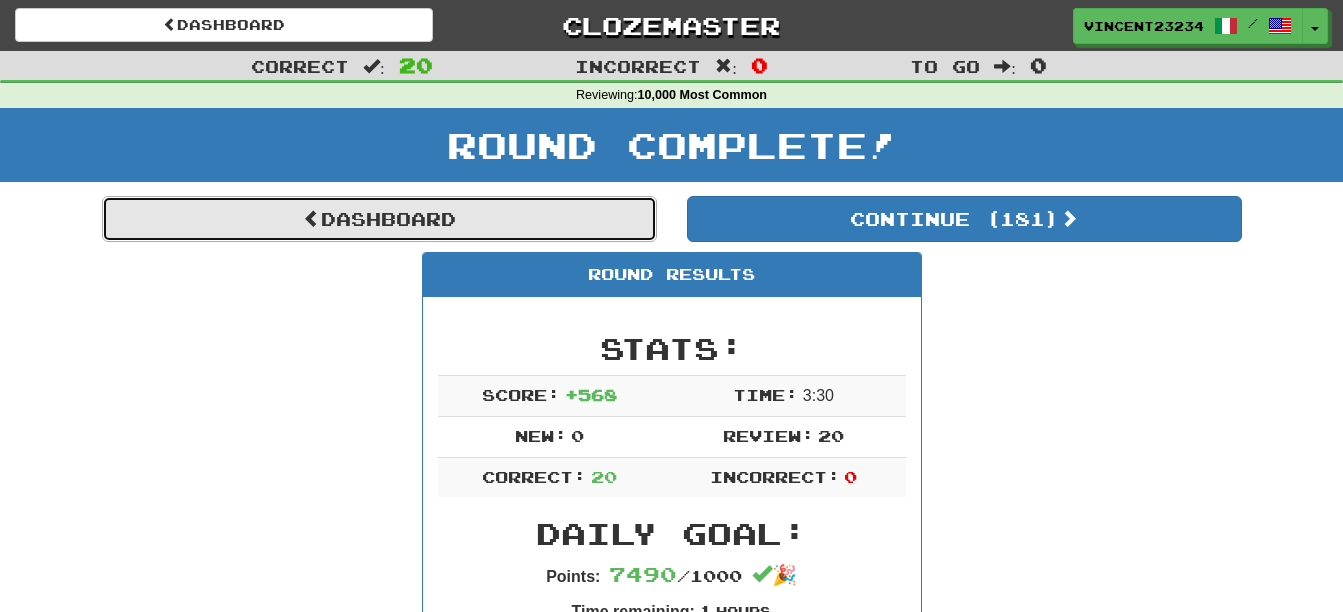 click on "Dashboard" at bounding box center (379, 219) 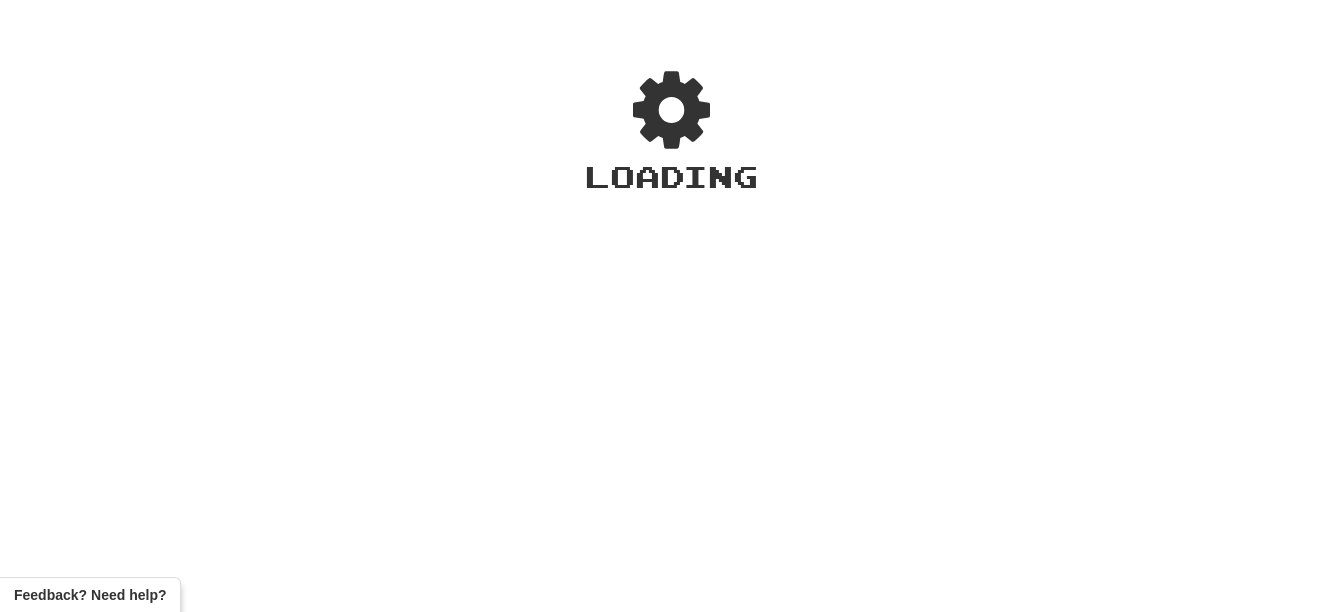 scroll, scrollTop: 0, scrollLeft: 0, axis: both 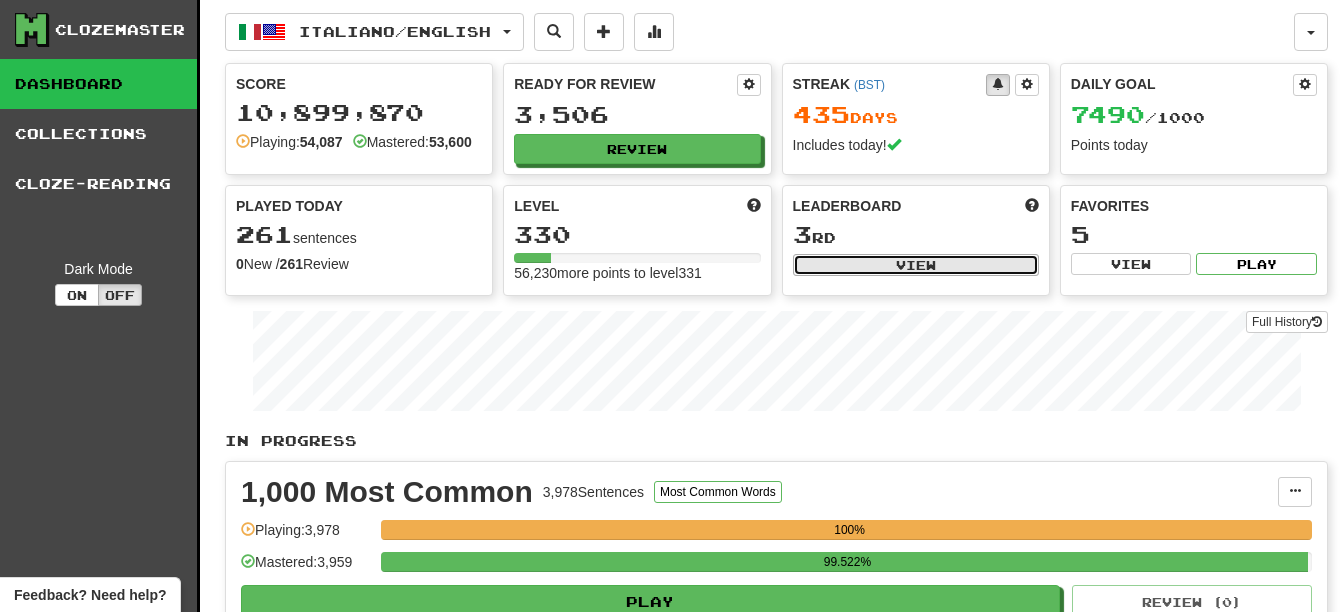 click on "View" at bounding box center [916, 265] 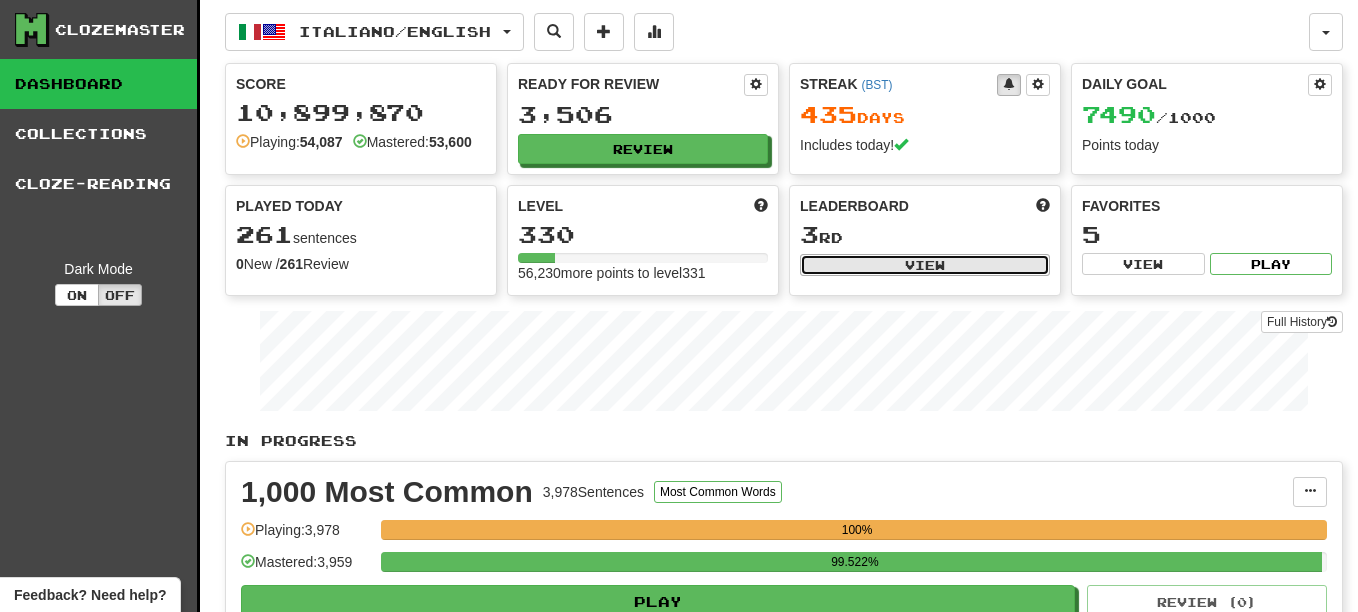select on "**********" 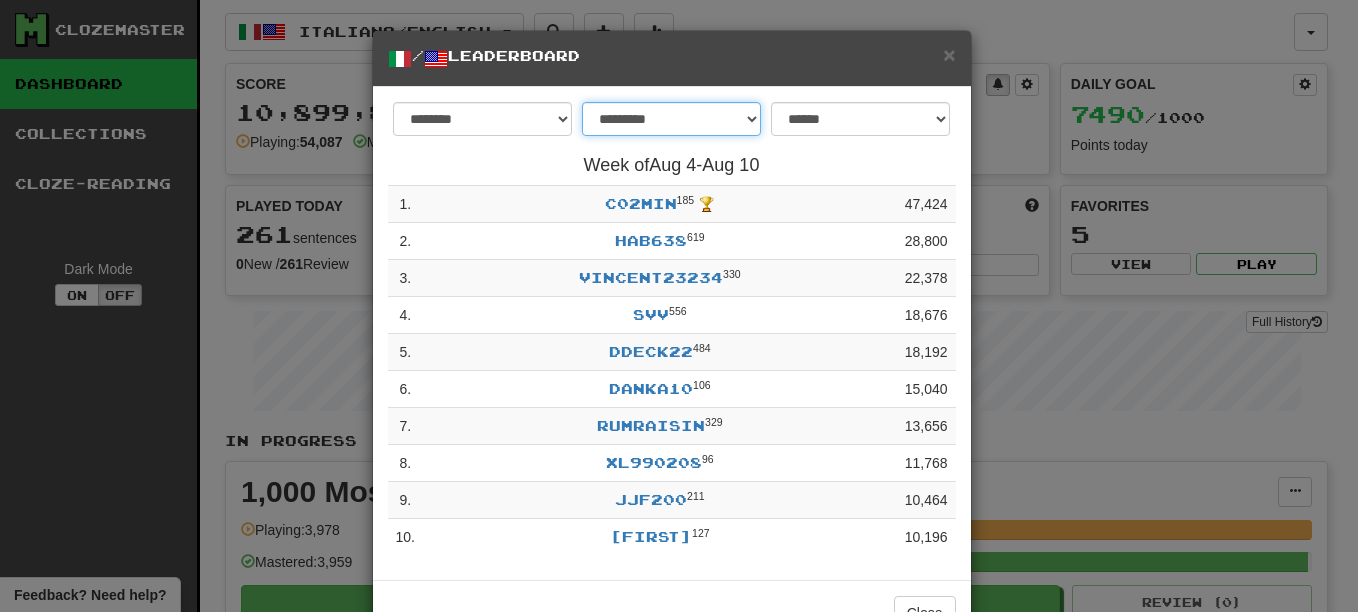 click on "**********" at bounding box center [671, 119] 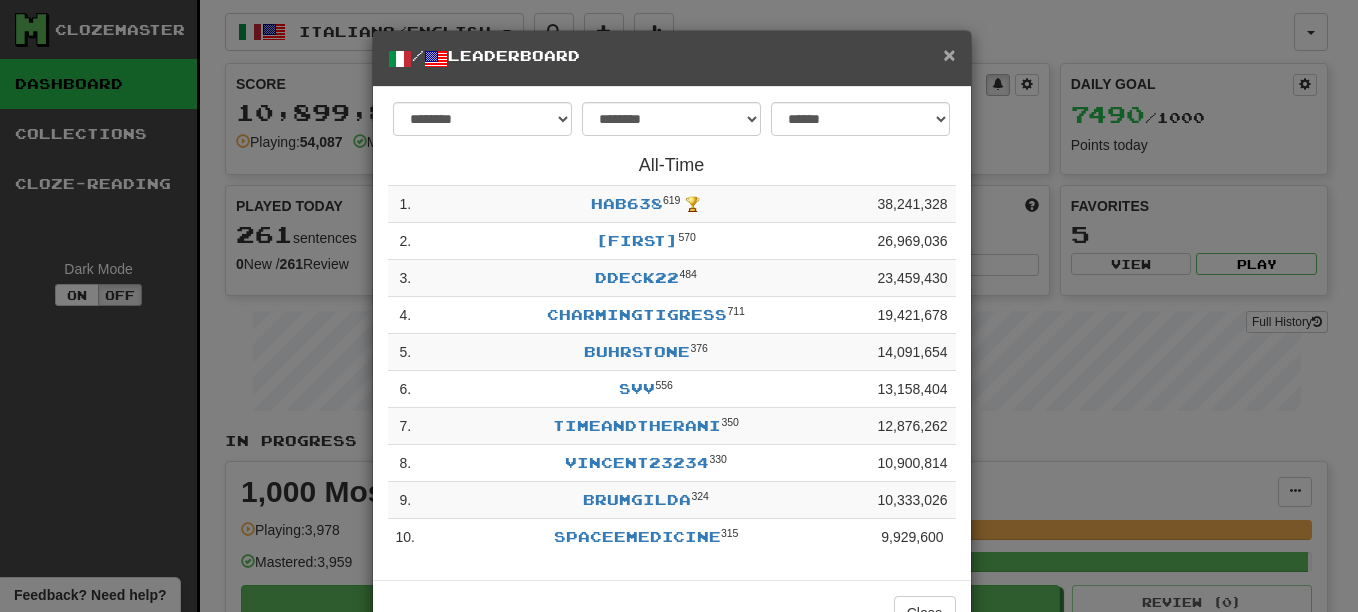 click on "×" at bounding box center (949, 54) 